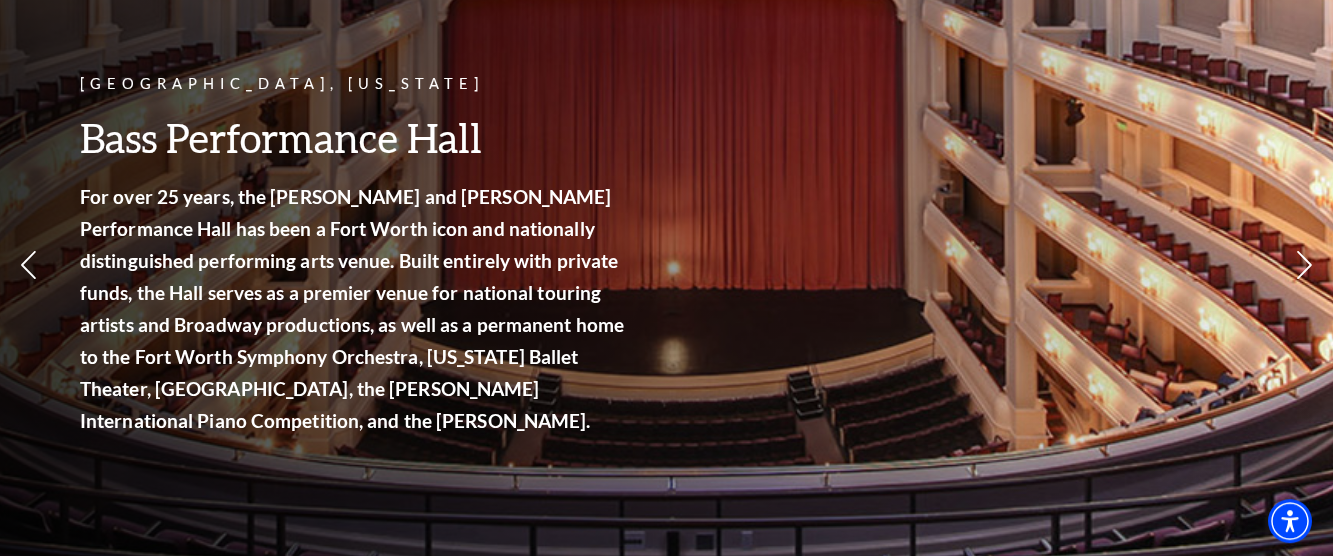 scroll, scrollTop: 0, scrollLeft: 0, axis: both 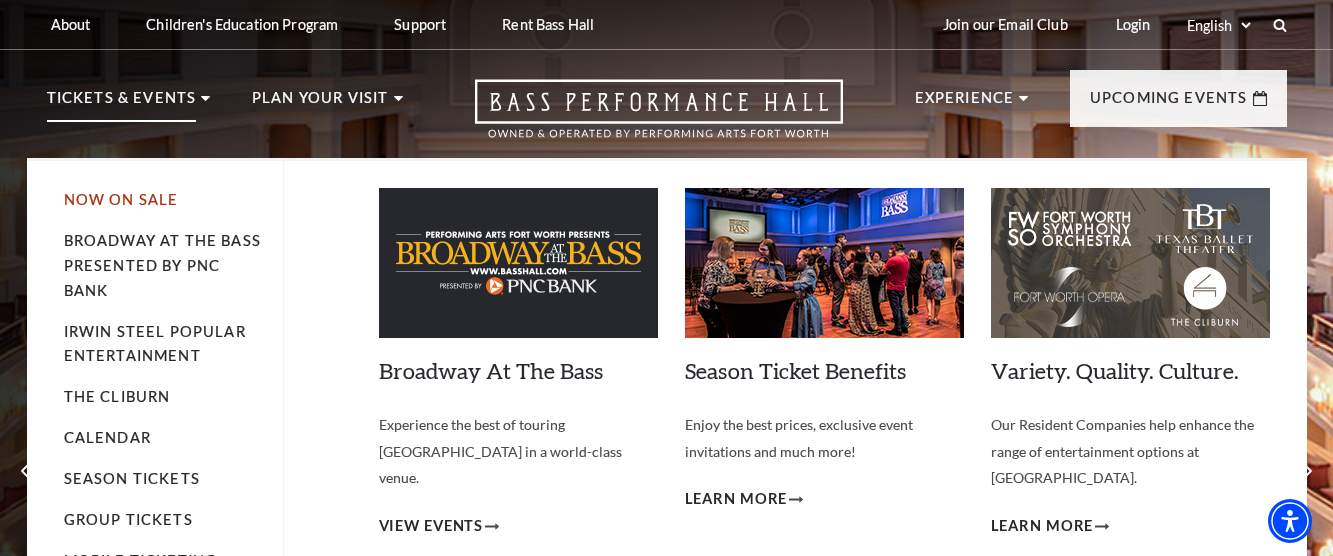 click on "Now On Sale" at bounding box center (121, 199) 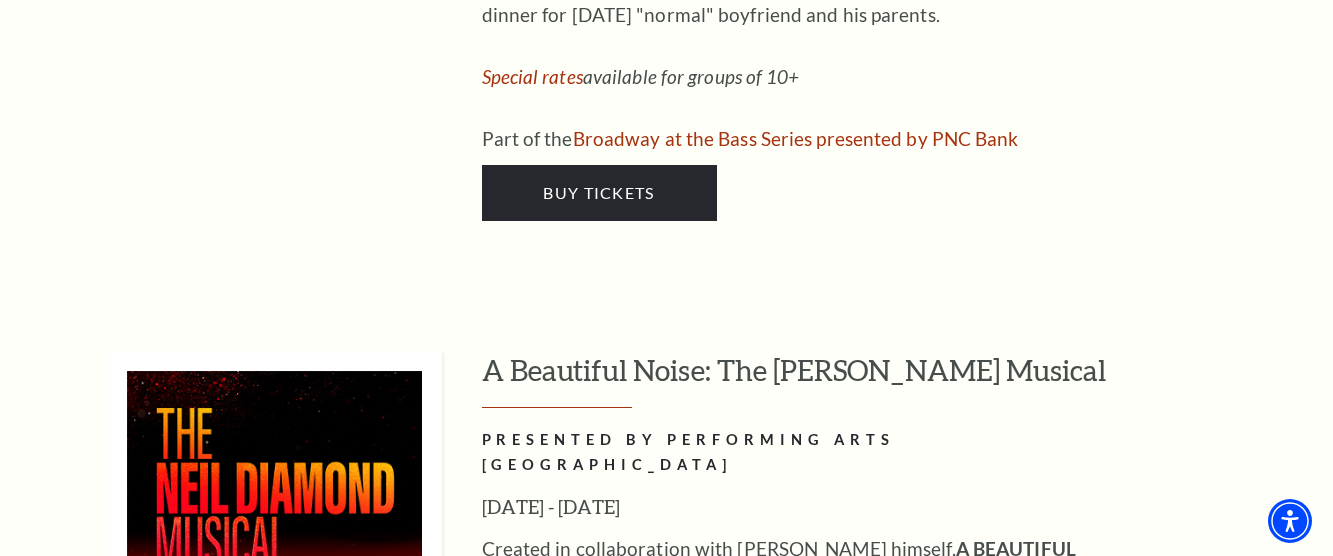 scroll, scrollTop: 6834, scrollLeft: 0, axis: vertical 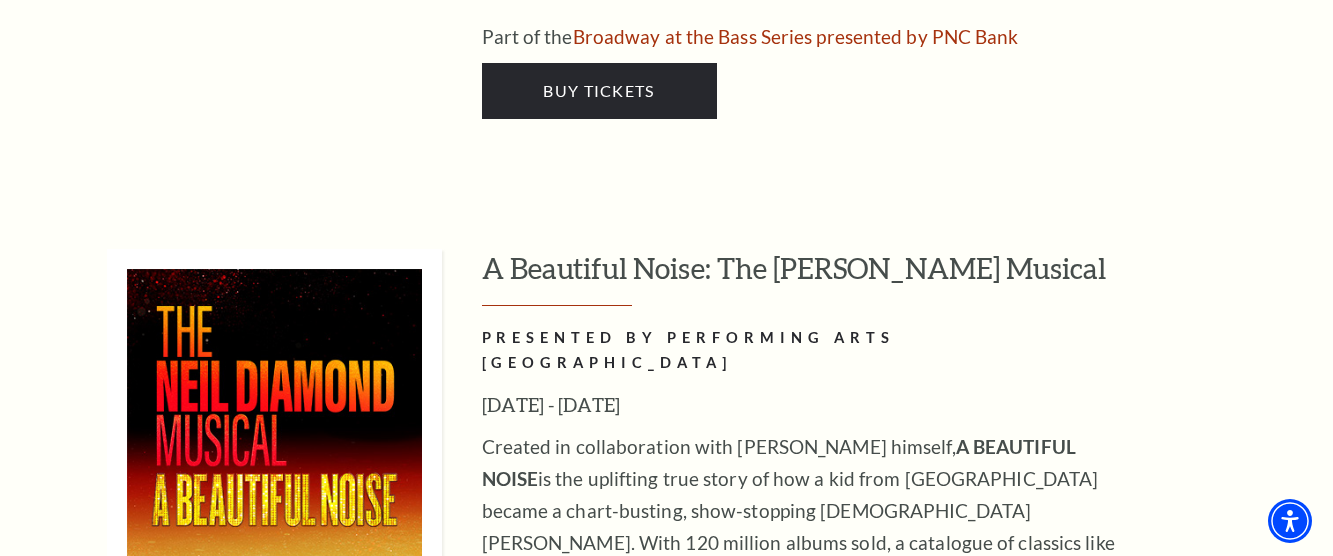 click on "Buy Tickets" at bounding box center (598, 848) 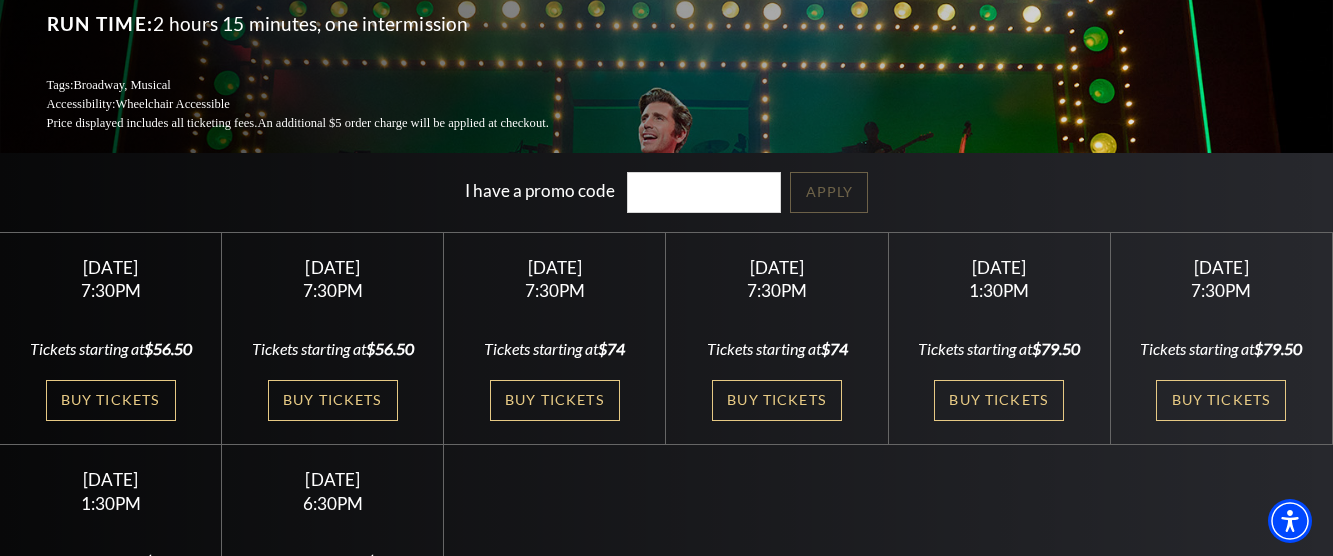 scroll, scrollTop: 408, scrollLeft: 0, axis: vertical 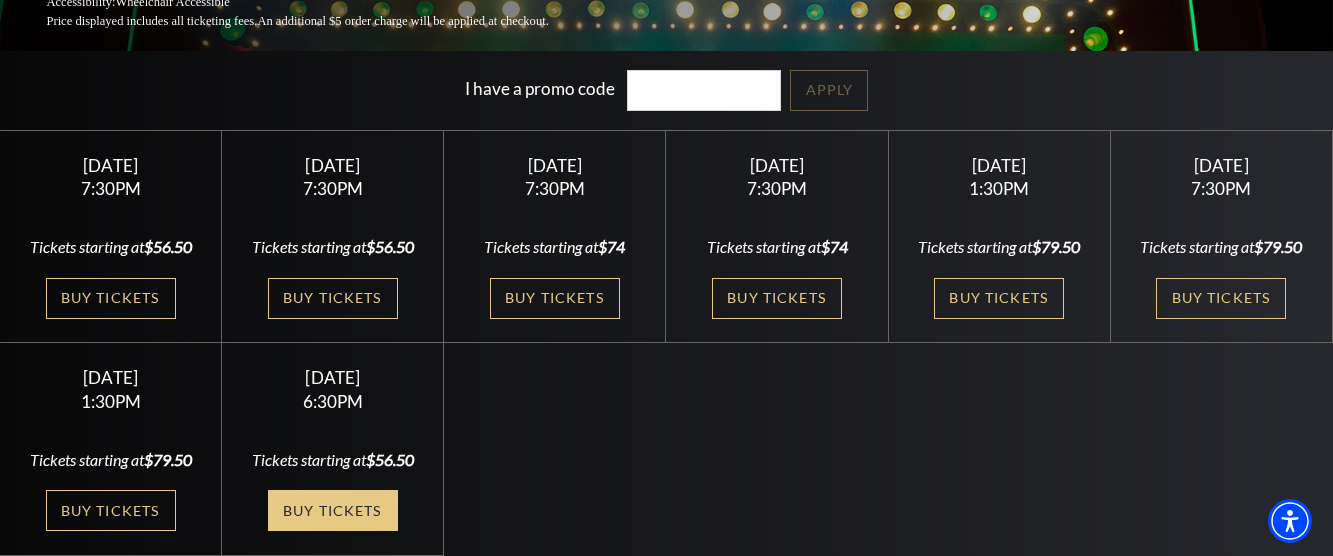click on "Buy Tickets" at bounding box center [333, 510] 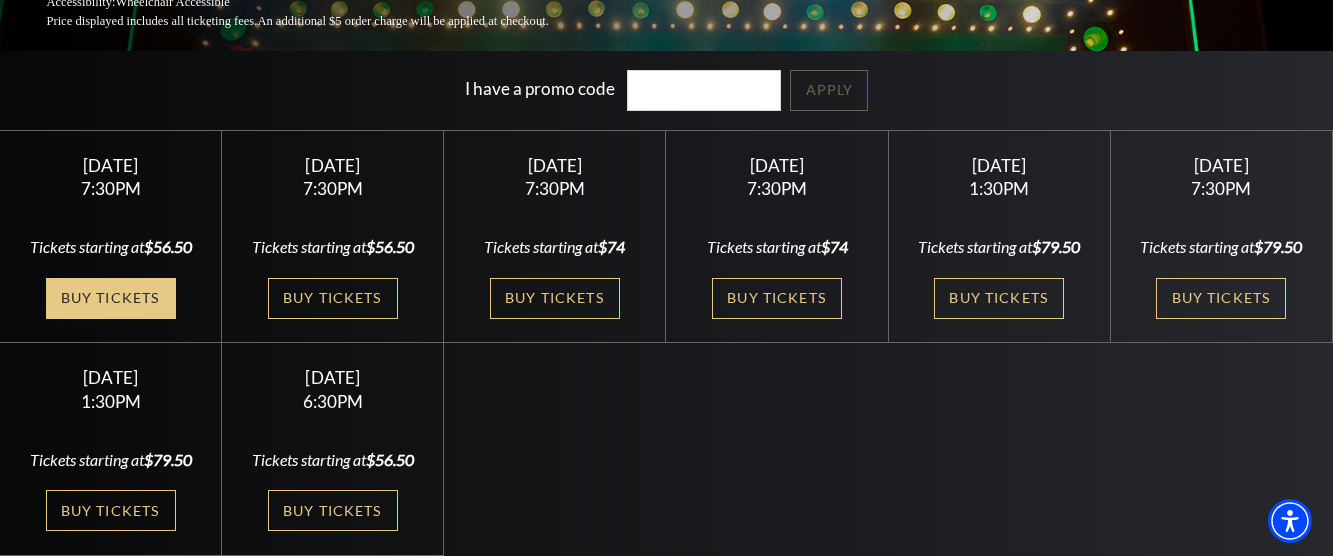 click on "Buy Tickets" at bounding box center (111, 298) 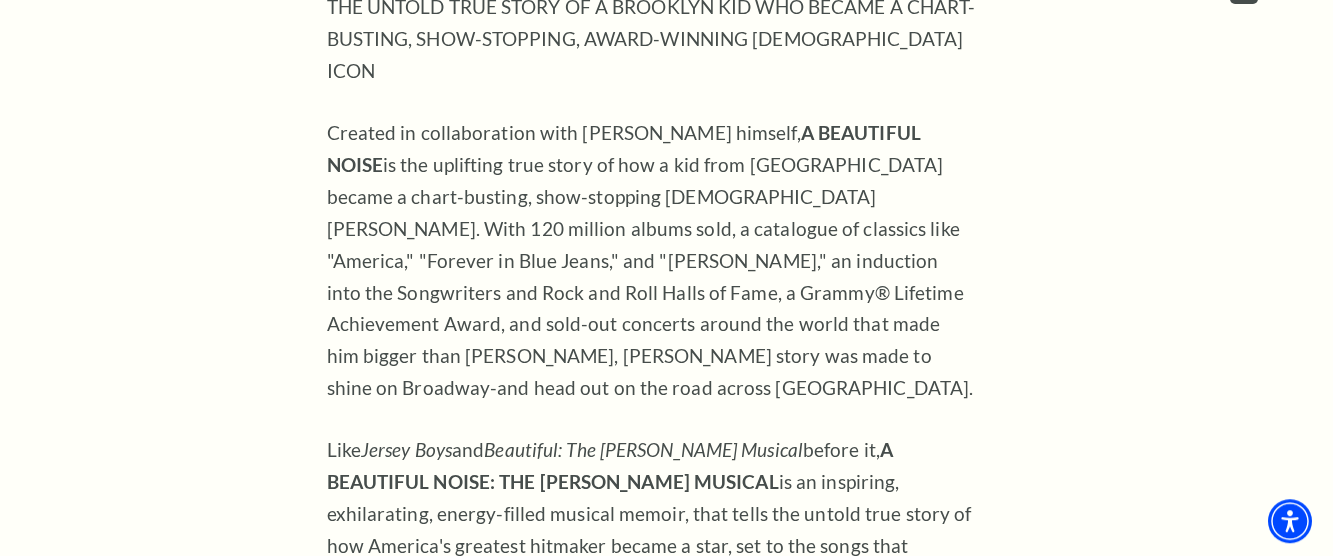 scroll, scrollTop: 1428, scrollLeft: 0, axis: vertical 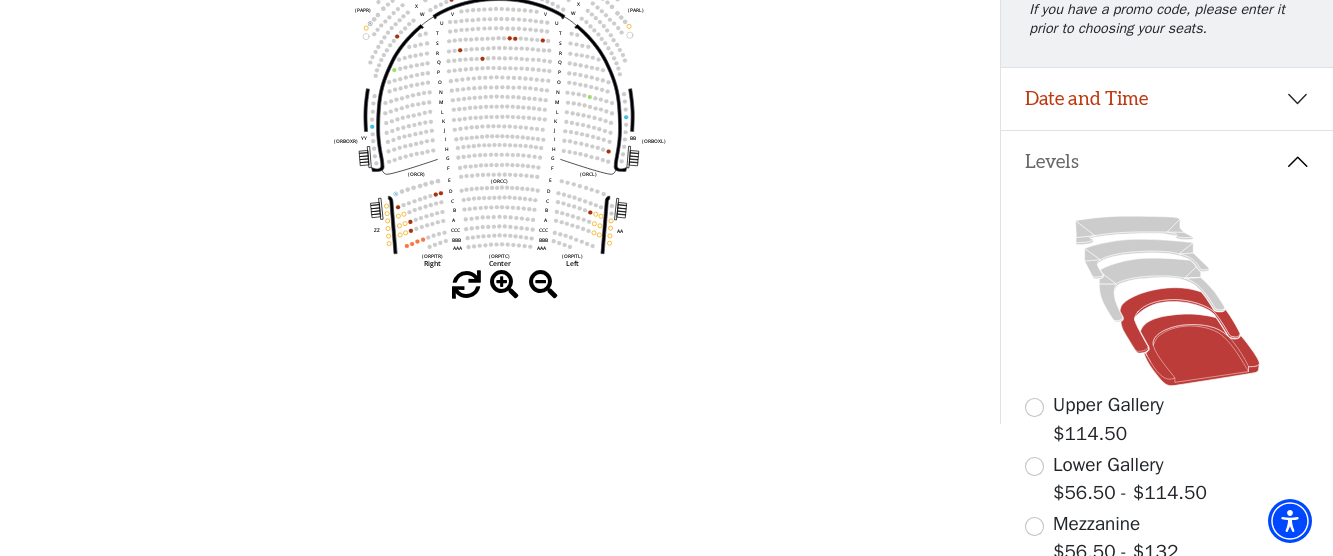 click 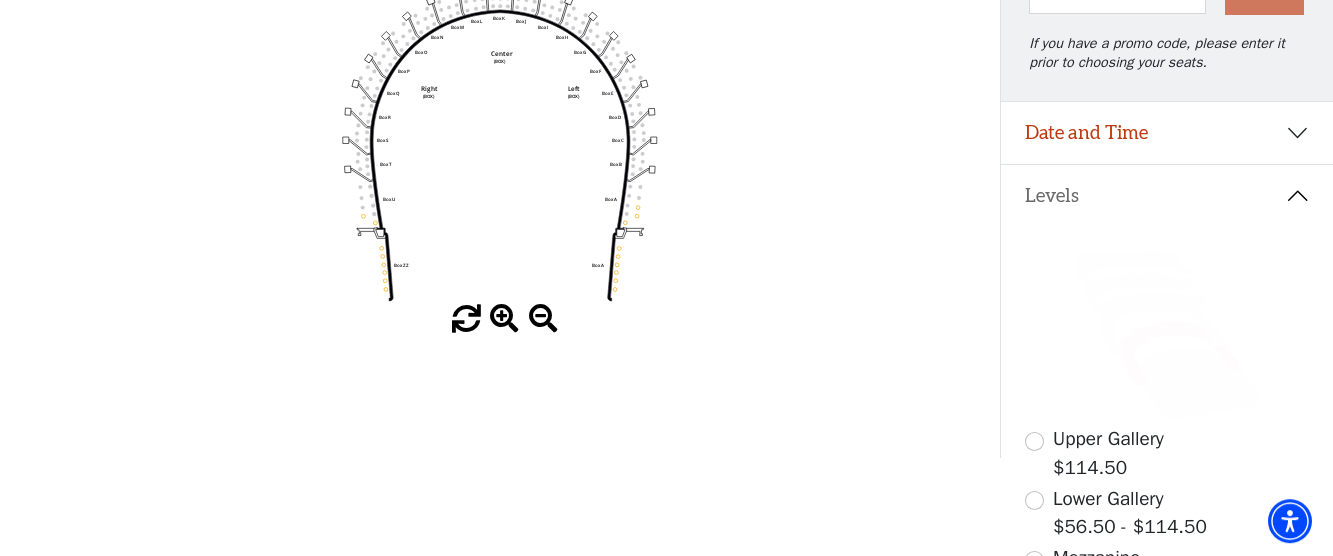 scroll, scrollTop: 297, scrollLeft: 0, axis: vertical 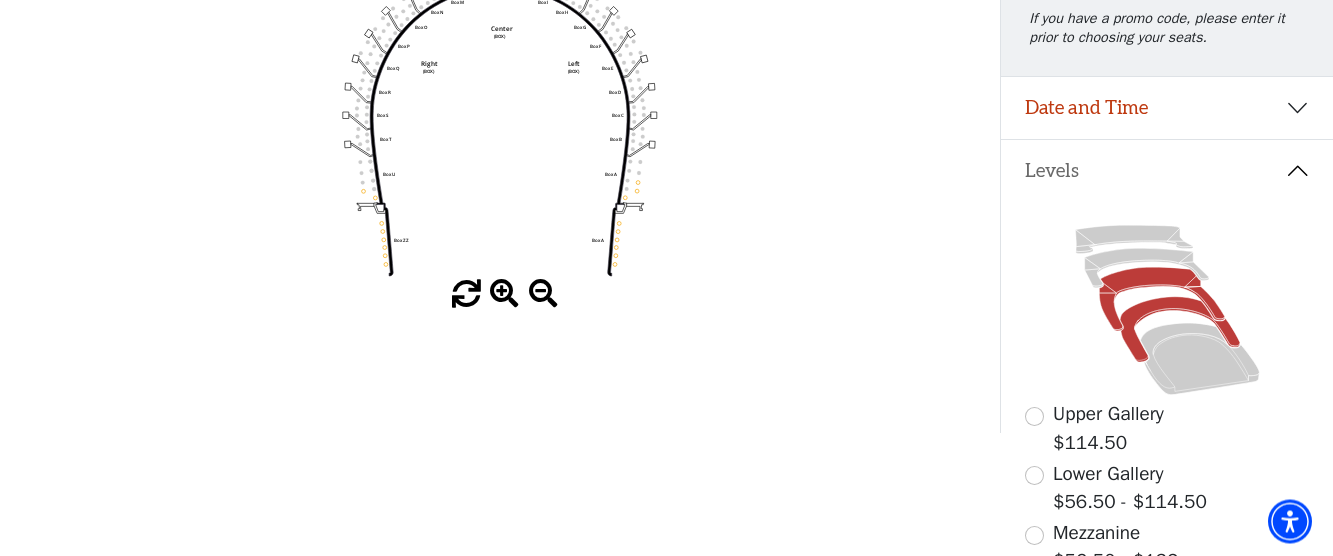 click 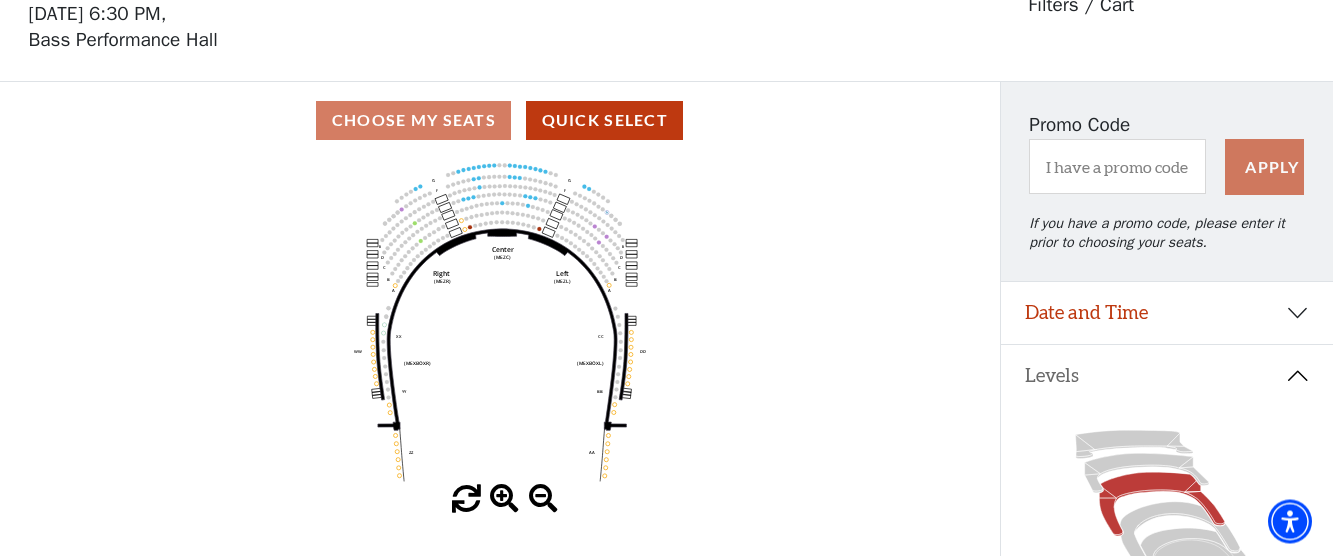scroll, scrollTop: 93, scrollLeft: 0, axis: vertical 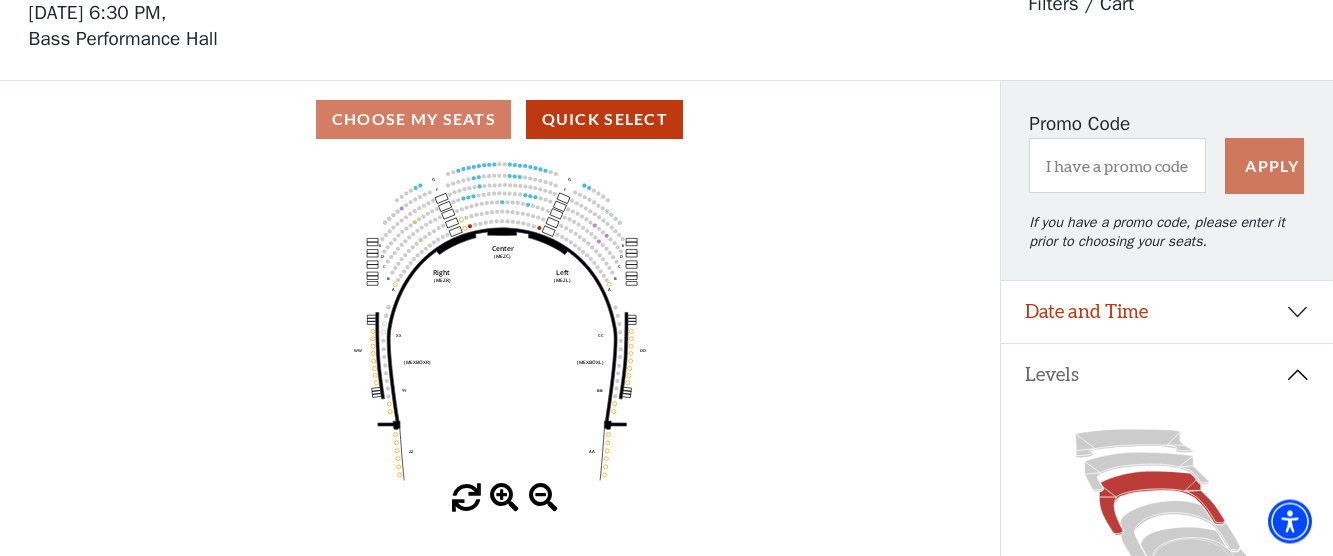 click on "Center   (MEZC)   Right   (MEZR)   Left   (MEZL)   (MEXBOXR)   (MEXBOXL)   XX   WW   CC   DD   YY   BB   ZZ   AA   G   F   E   D   G   F   C   B   A   E   D   C   B   A" 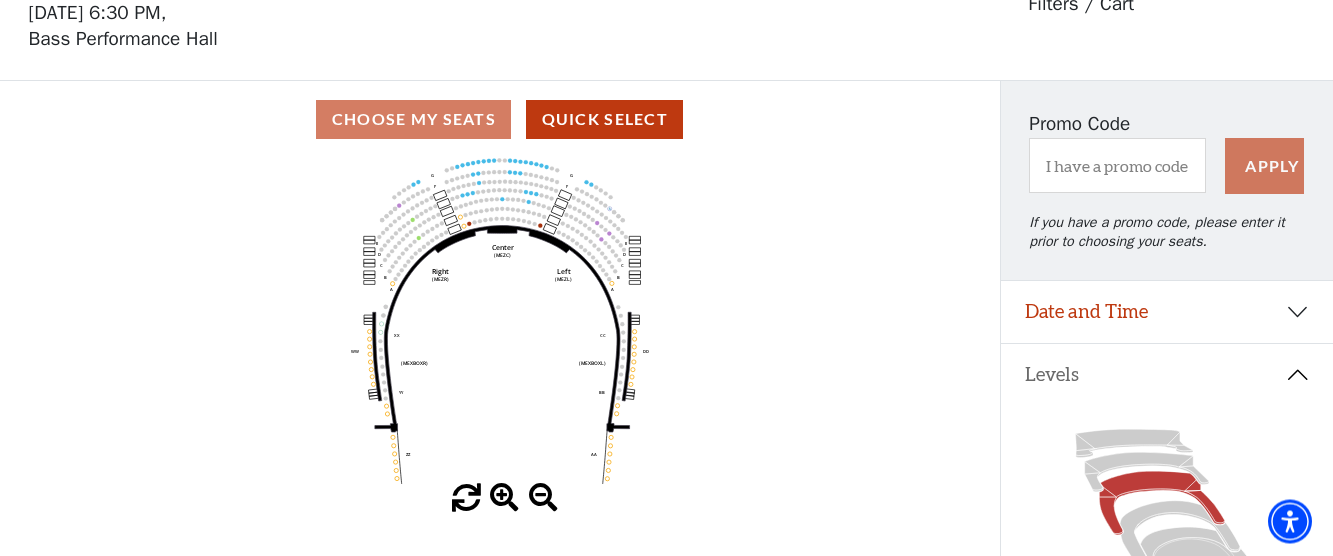 click at bounding box center (504, 498) 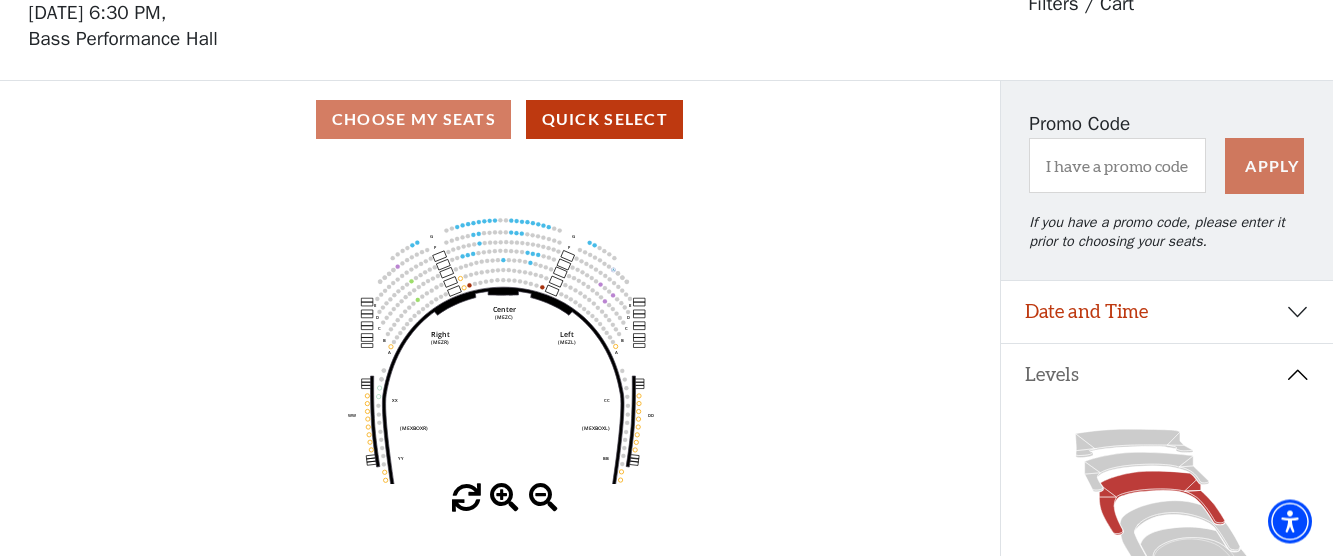 drag, startPoint x: 527, startPoint y: 300, endPoint x: 524, endPoint y: 334, distance: 34.132095 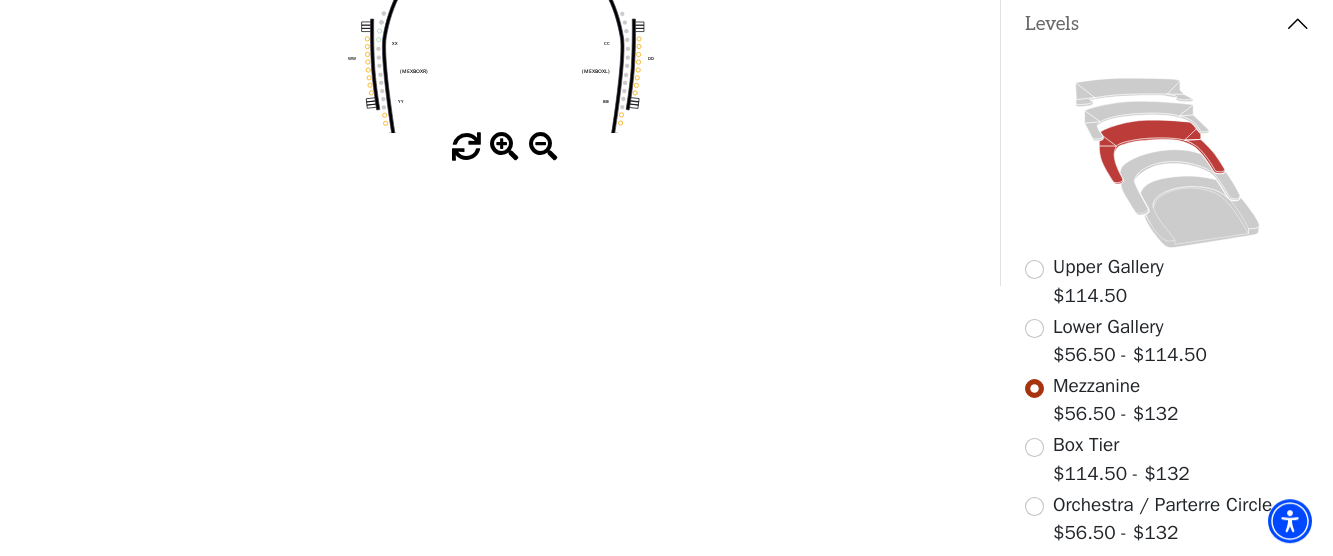 scroll, scrollTop: 398, scrollLeft: 0, axis: vertical 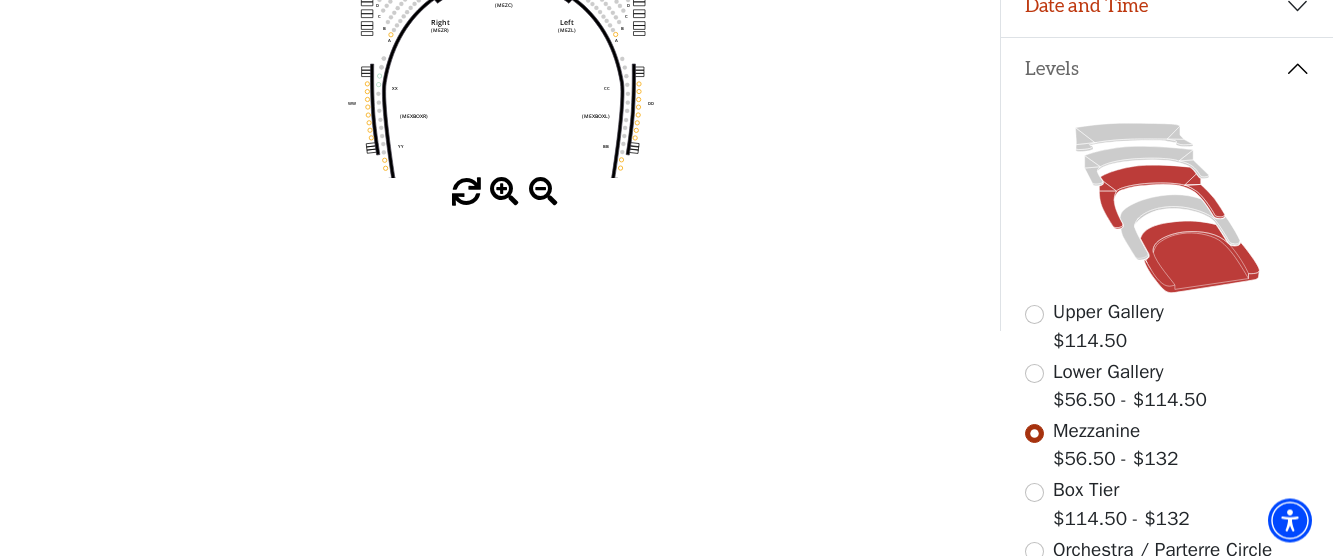 click 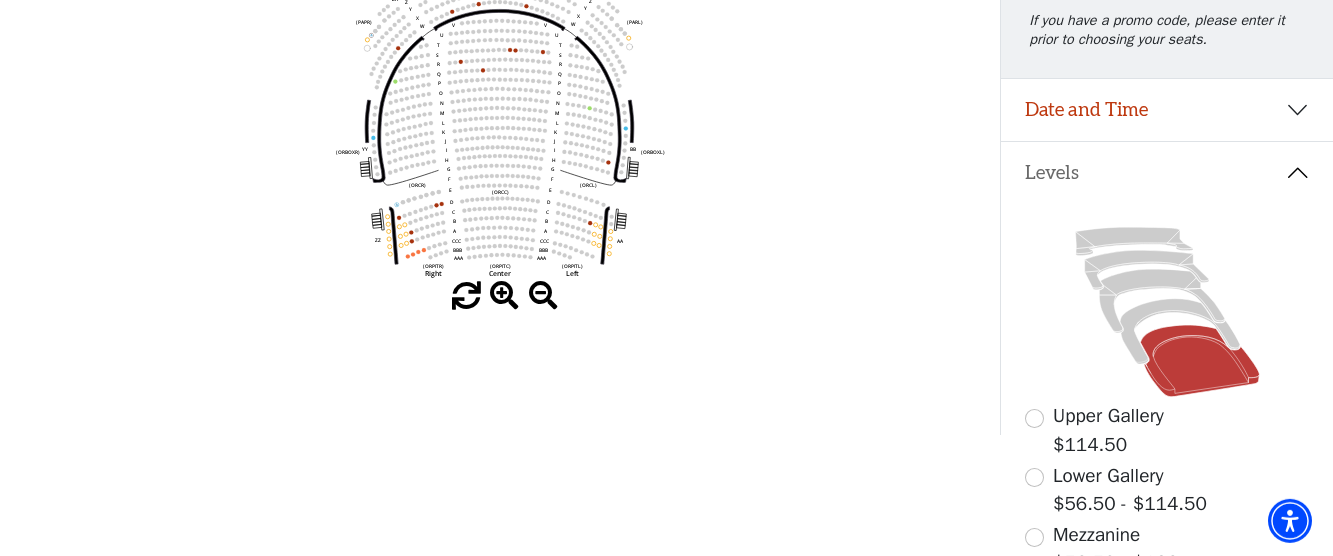 scroll, scrollTop: 193, scrollLeft: 0, axis: vertical 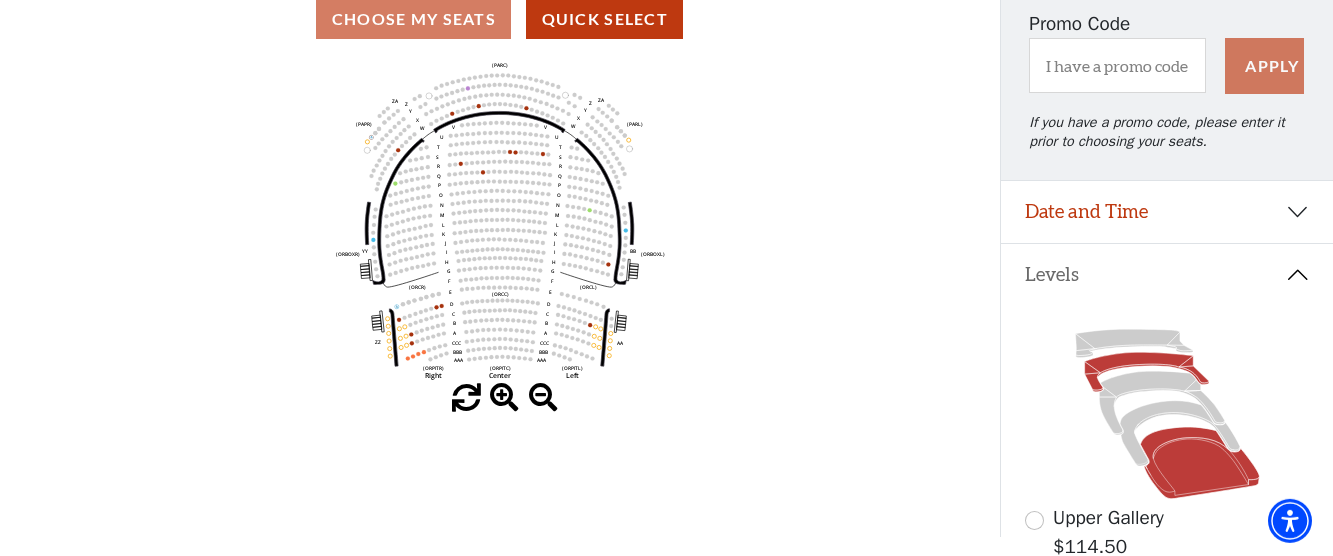 click 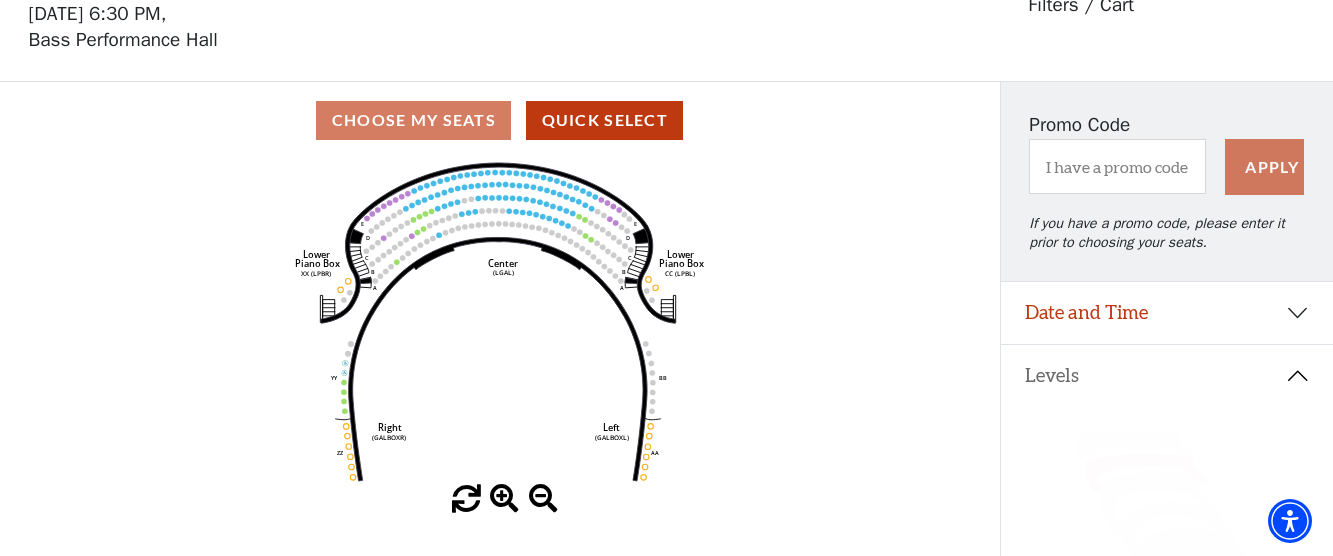 scroll, scrollTop: 93, scrollLeft: 0, axis: vertical 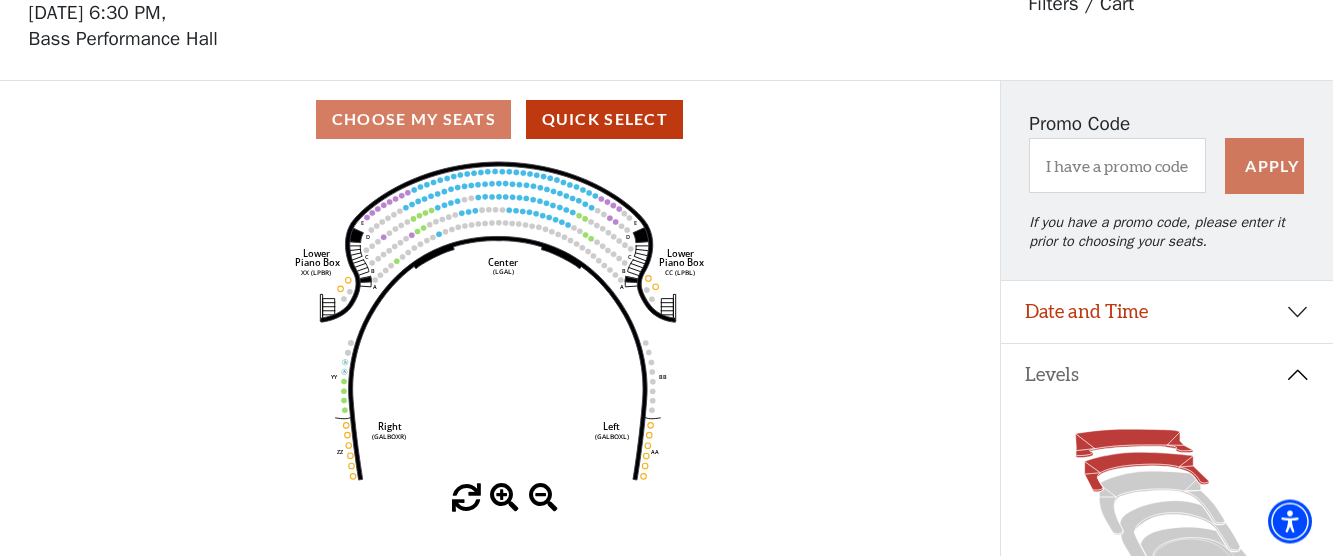 click 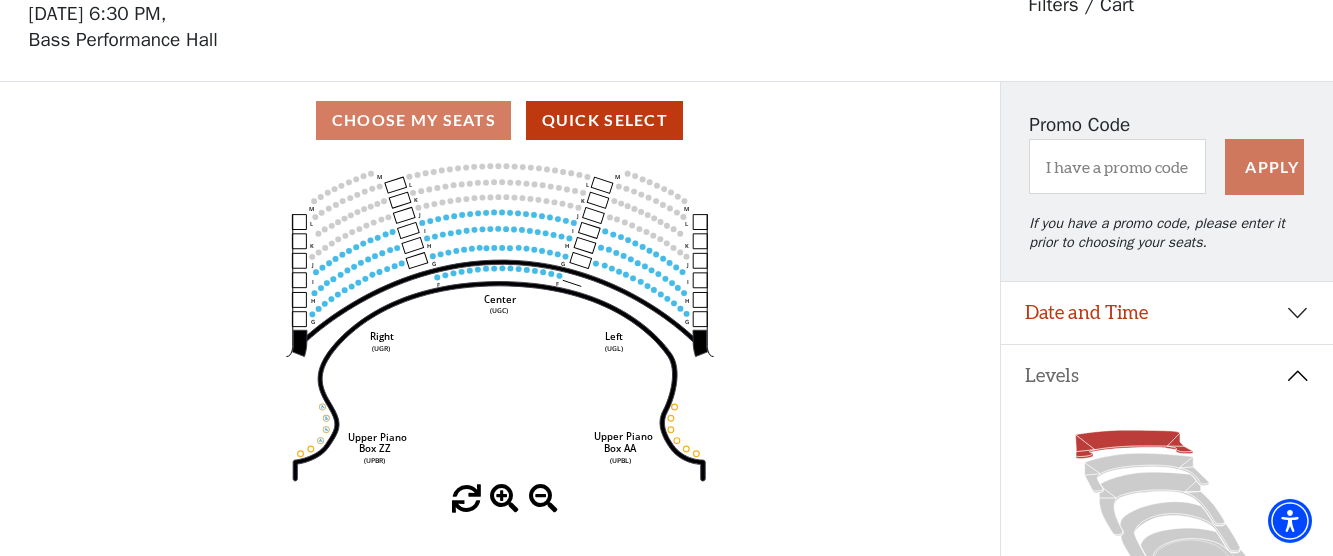 scroll, scrollTop: 93, scrollLeft: 0, axis: vertical 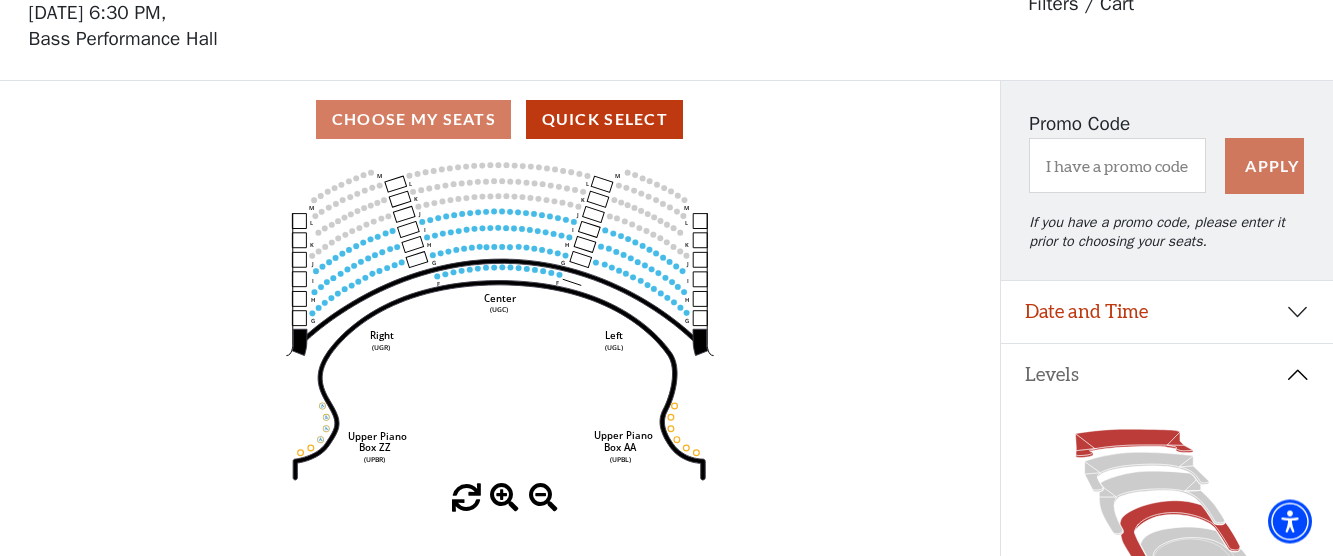 click 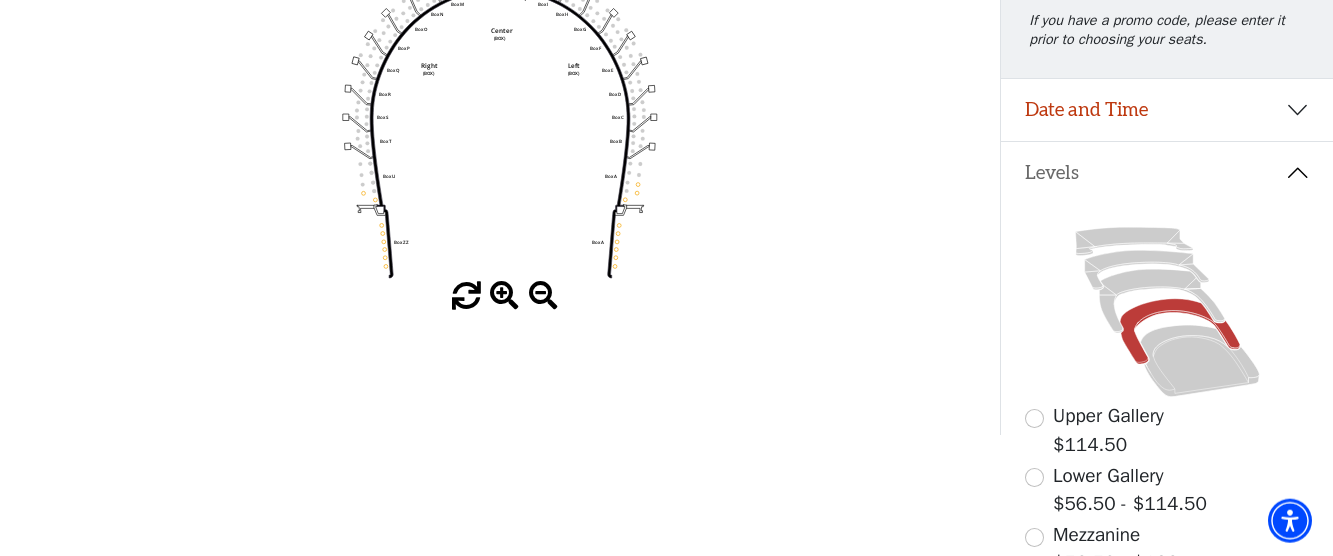 scroll, scrollTop: 297, scrollLeft: 0, axis: vertical 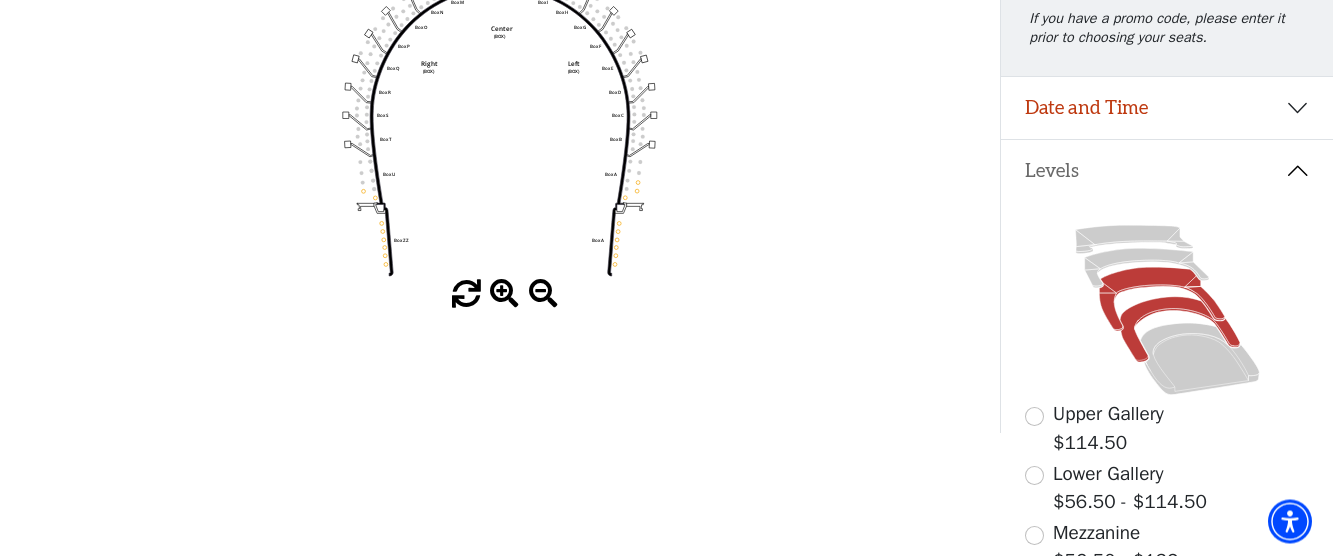 click 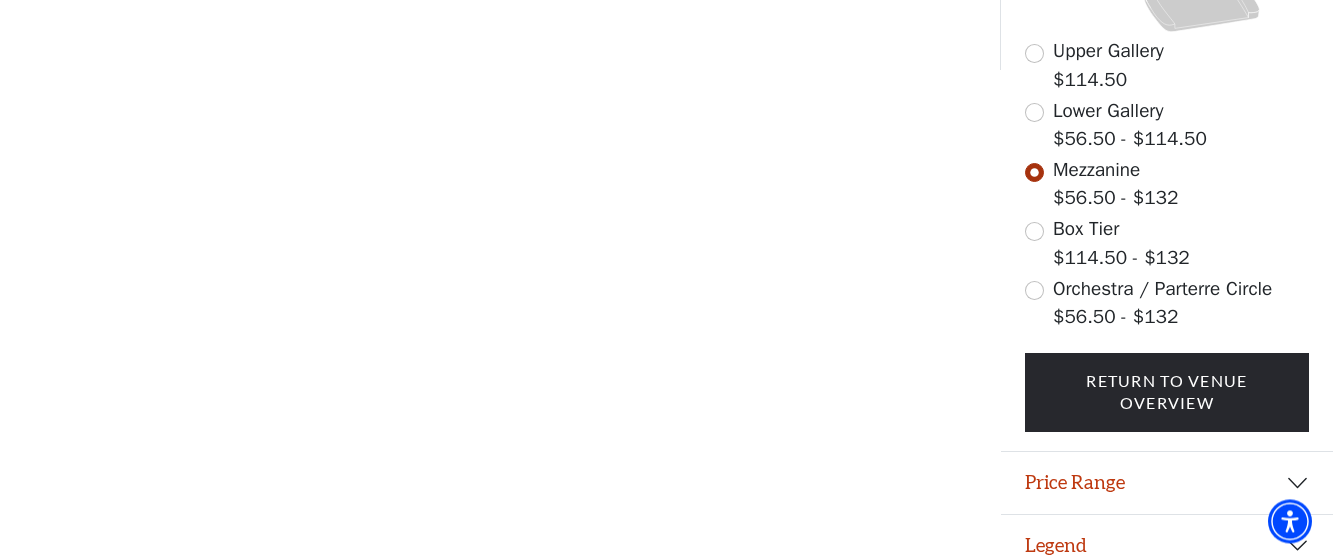 scroll, scrollTop: 680, scrollLeft: 0, axis: vertical 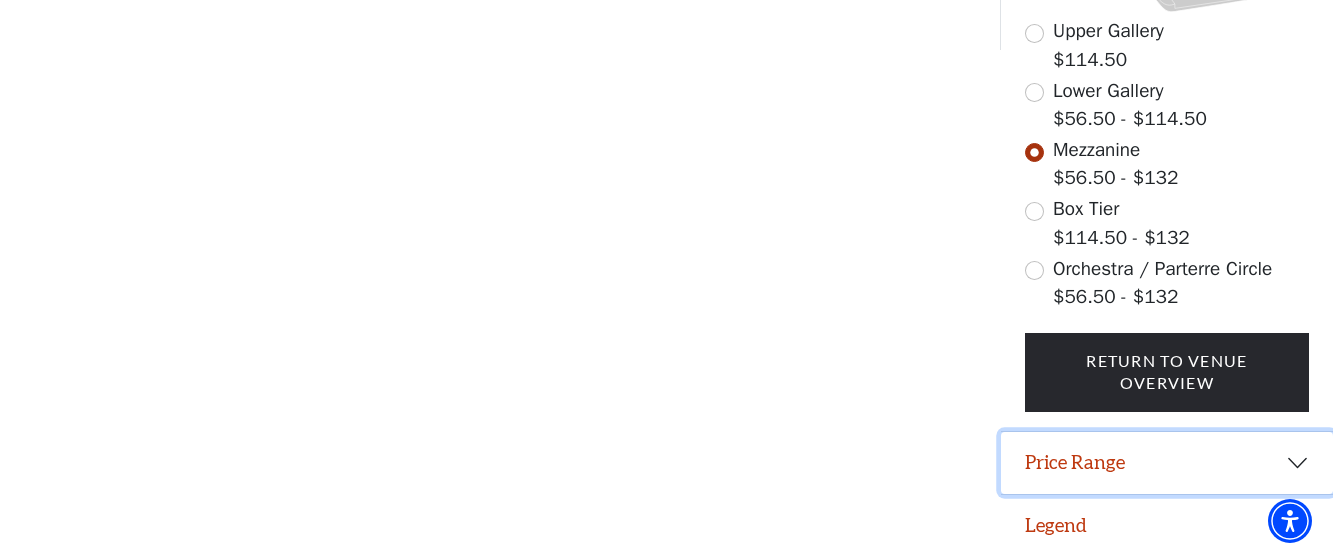 click on "Price Range" at bounding box center [1167, 463] 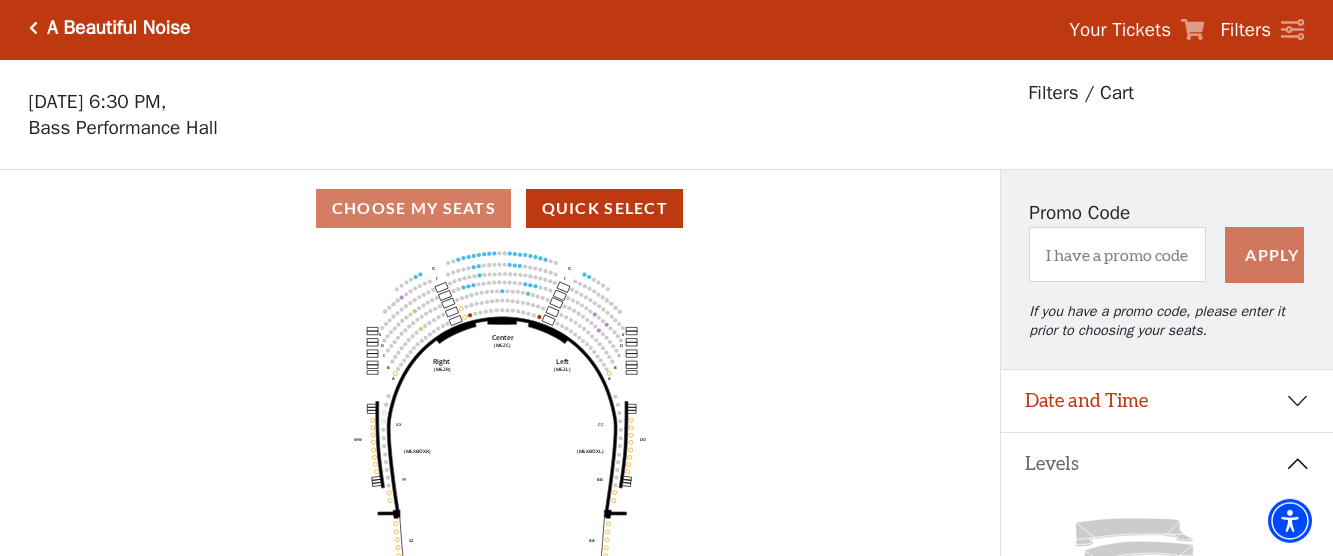 scroll, scrollTop: 0, scrollLeft: 0, axis: both 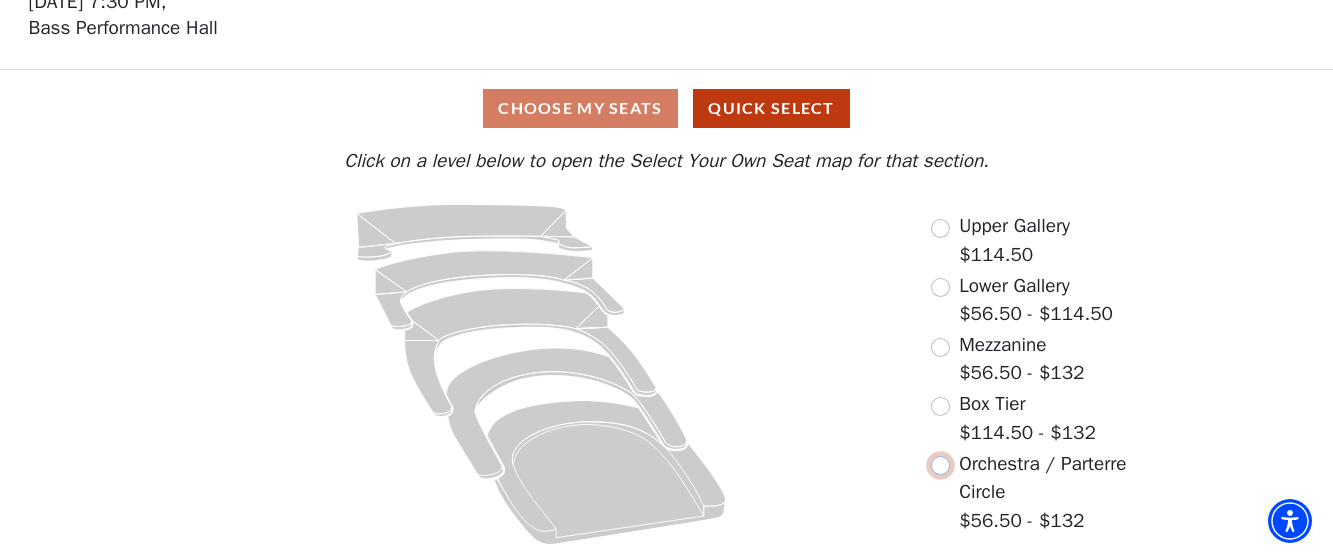 click at bounding box center [940, 465] 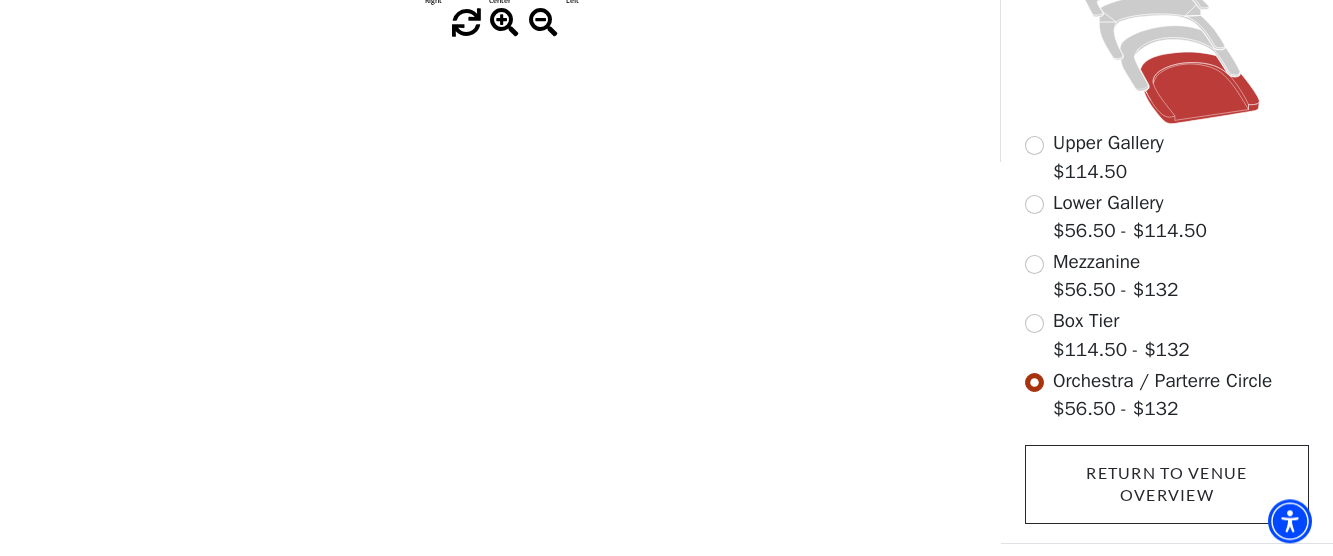 scroll, scrollTop: 603, scrollLeft: 0, axis: vertical 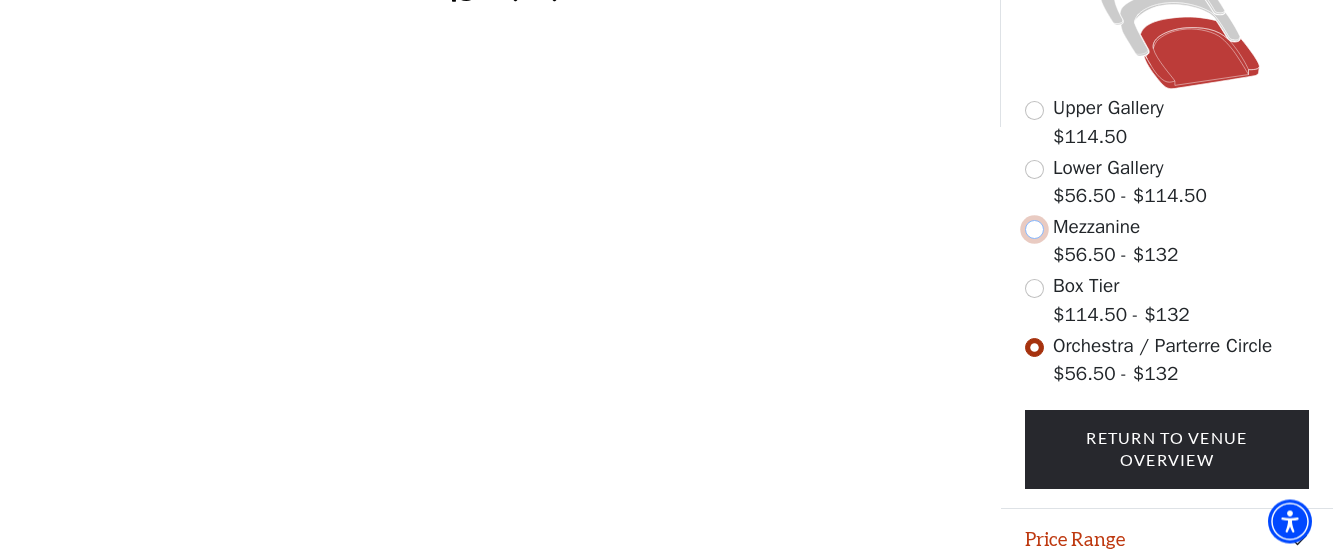 click at bounding box center (1034, 229) 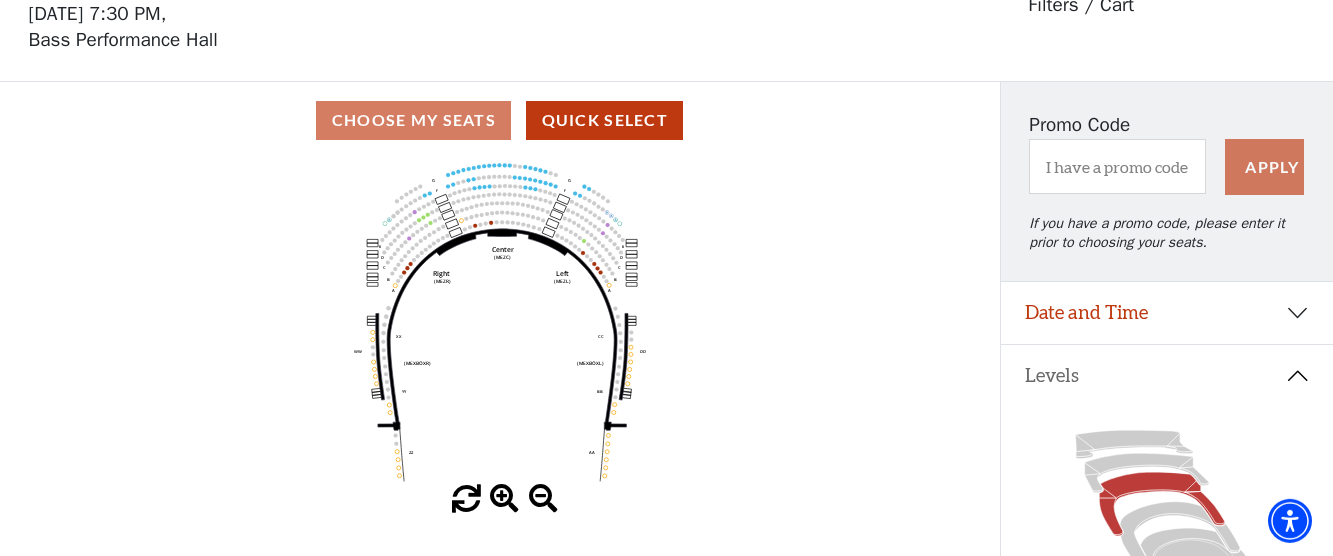 scroll, scrollTop: 93, scrollLeft: 0, axis: vertical 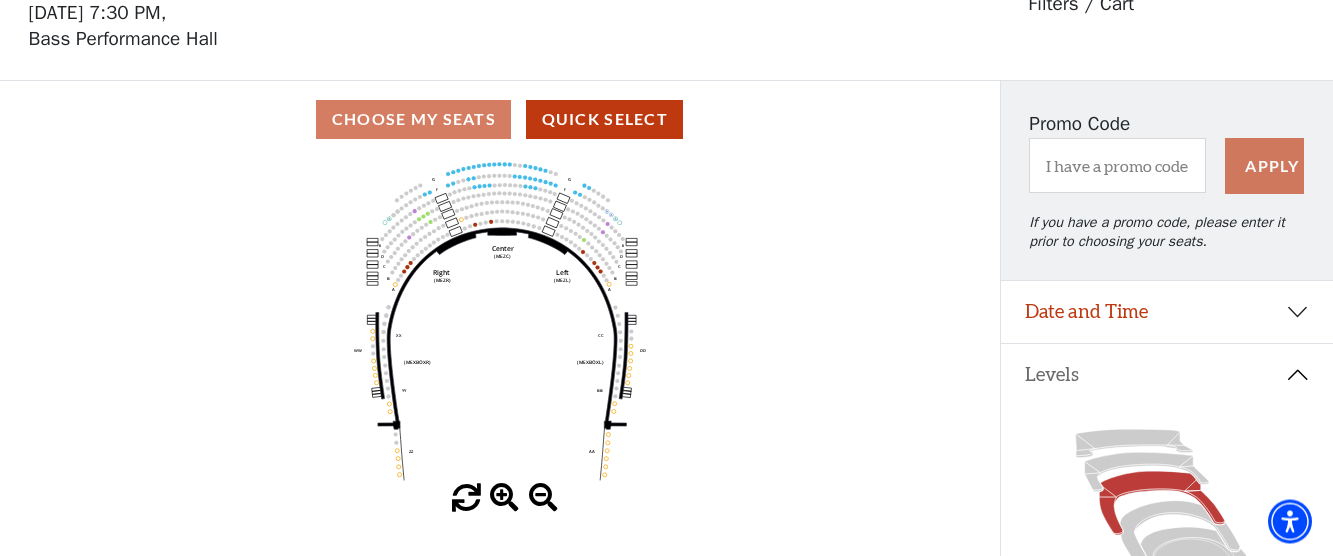 click 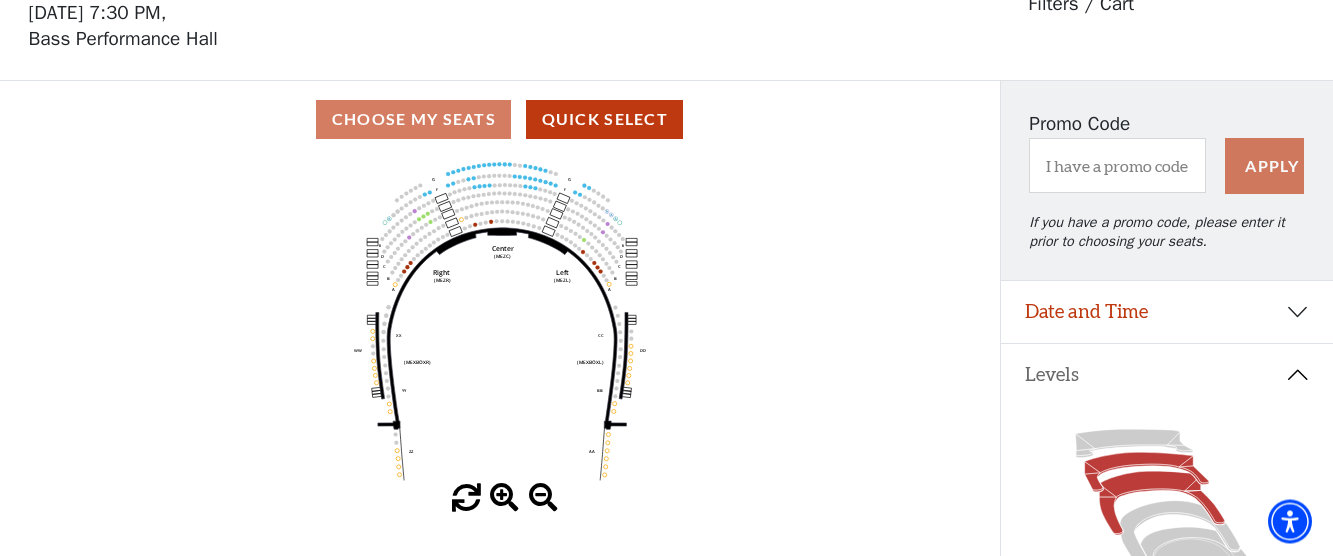 click 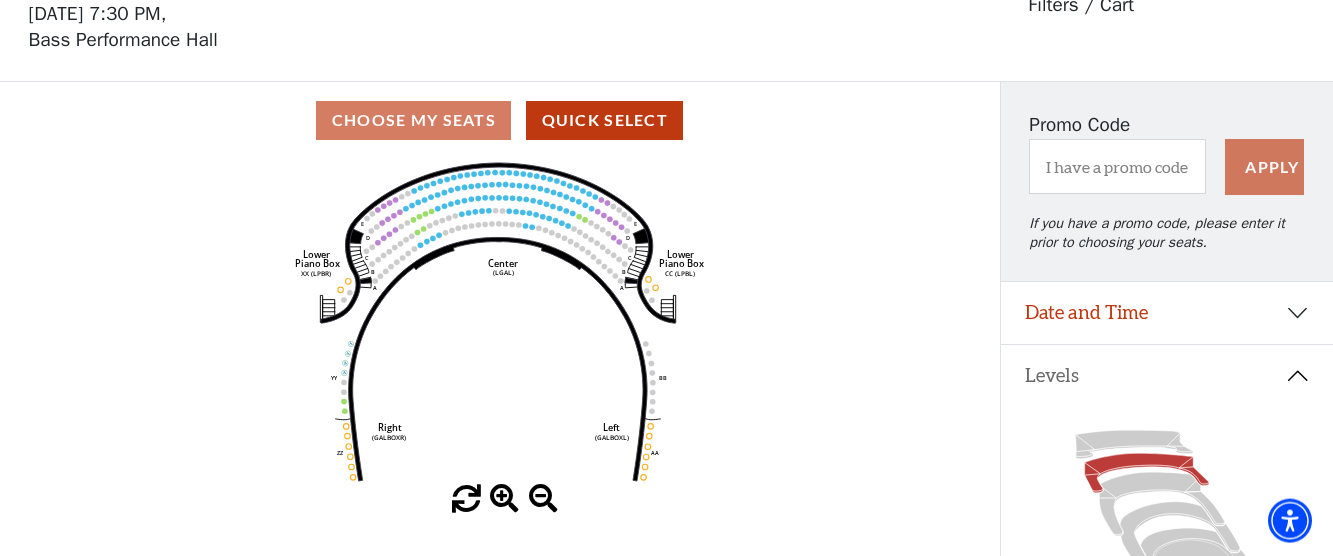 scroll, scrollTop: 93, scrollLeft: 0, axis: vertical 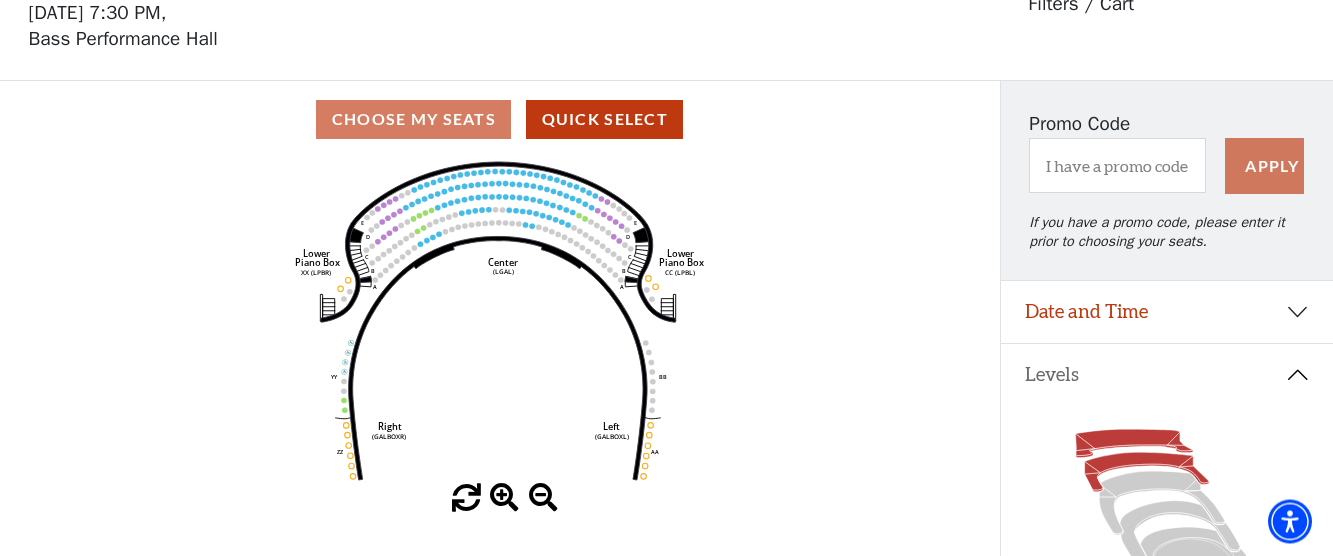 click 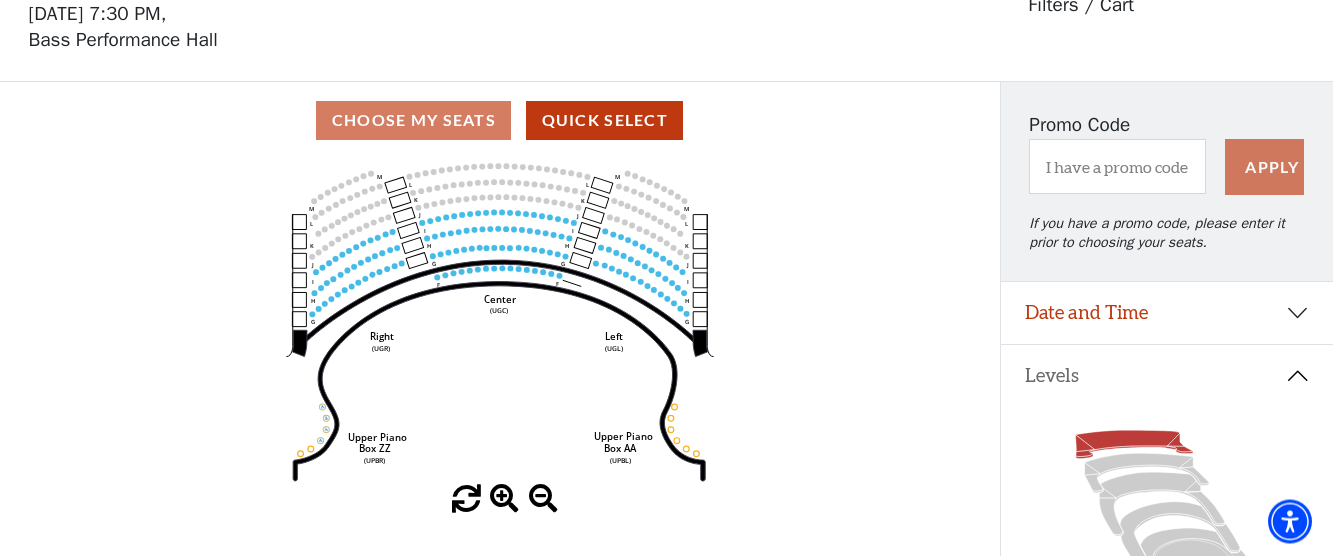 scroll, scrollTop: 93, scrollLeft: 0, axis: vertical 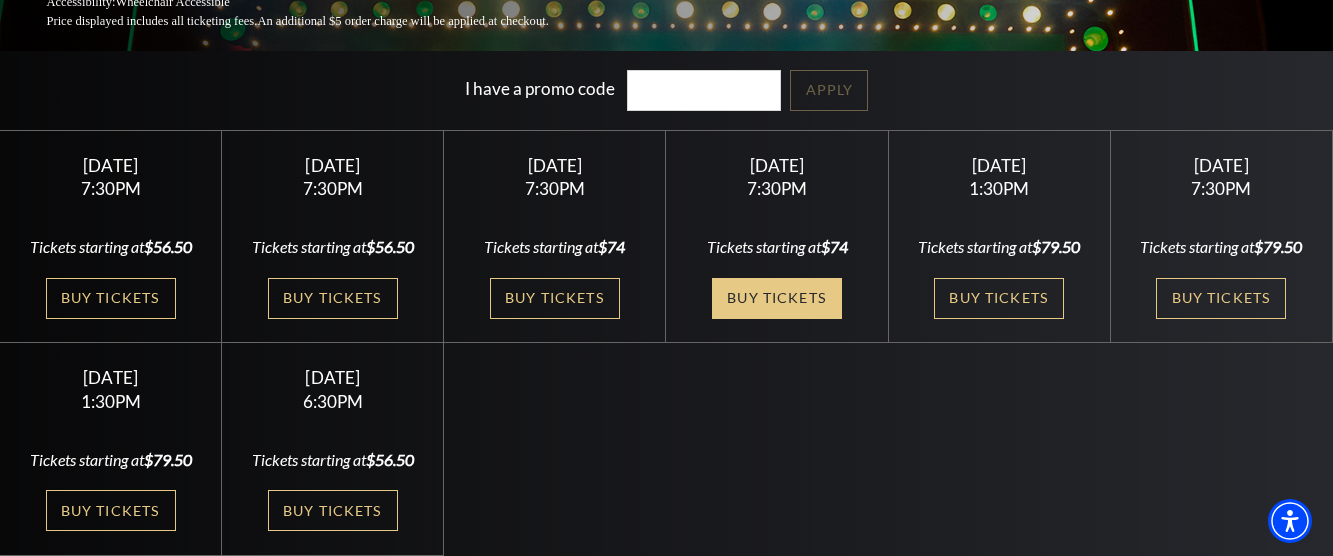 click on "Buy Tickets" at bounding box center (777, 298) 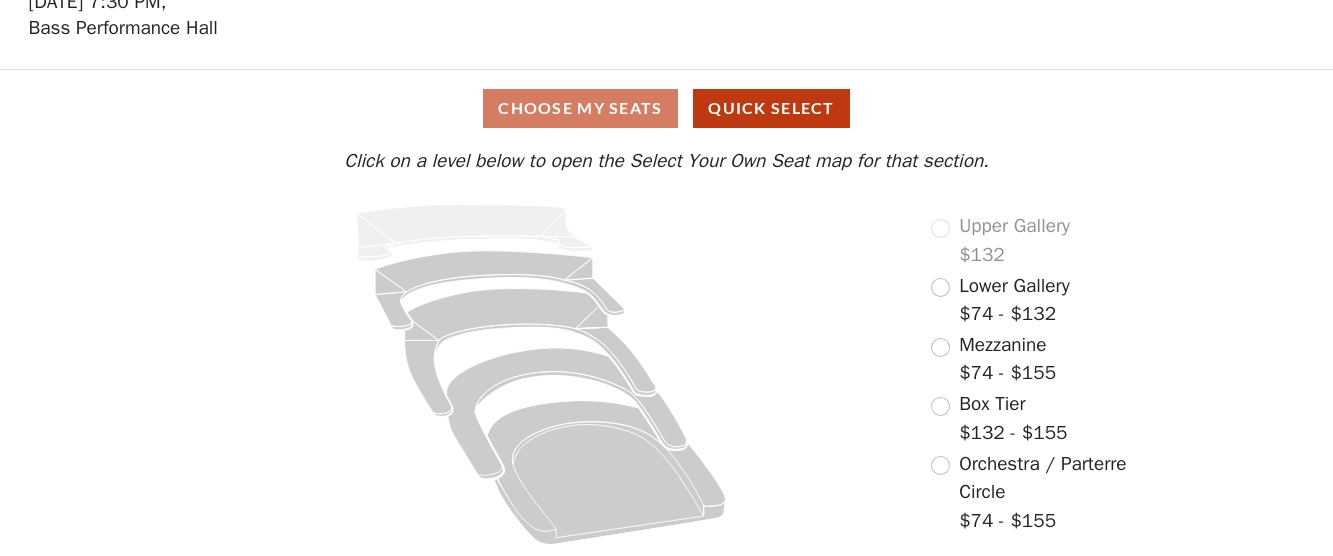 scroll, scrollTop: 104, scrollLeft: 0, axis: vertical 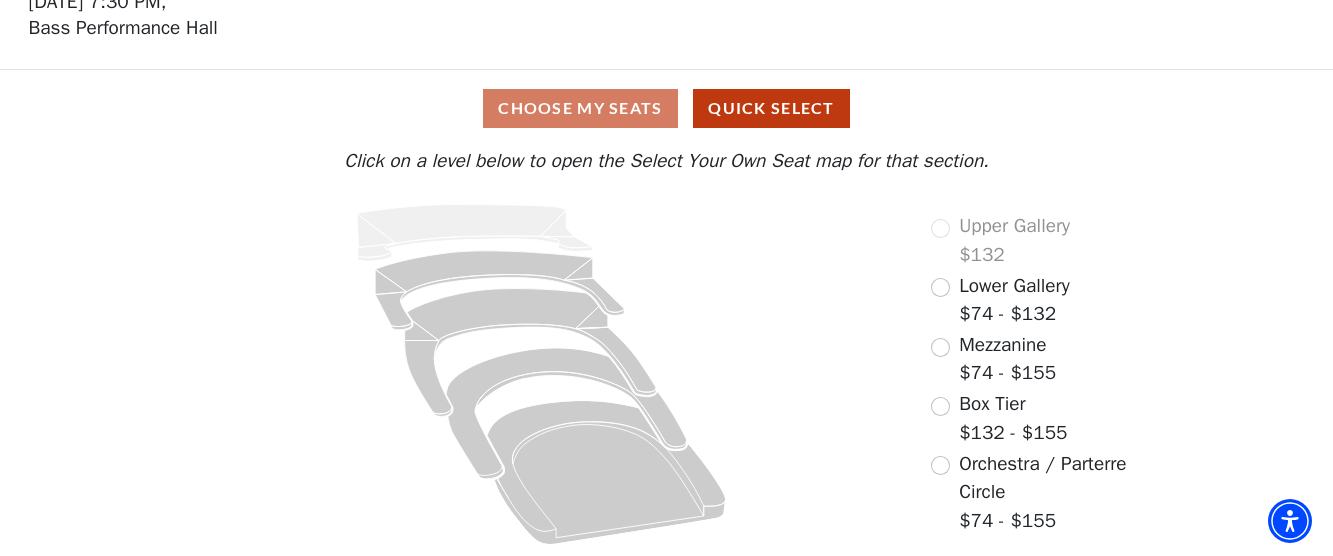 click on "Upper Gallery $132" at bounding box center [1000, 240] 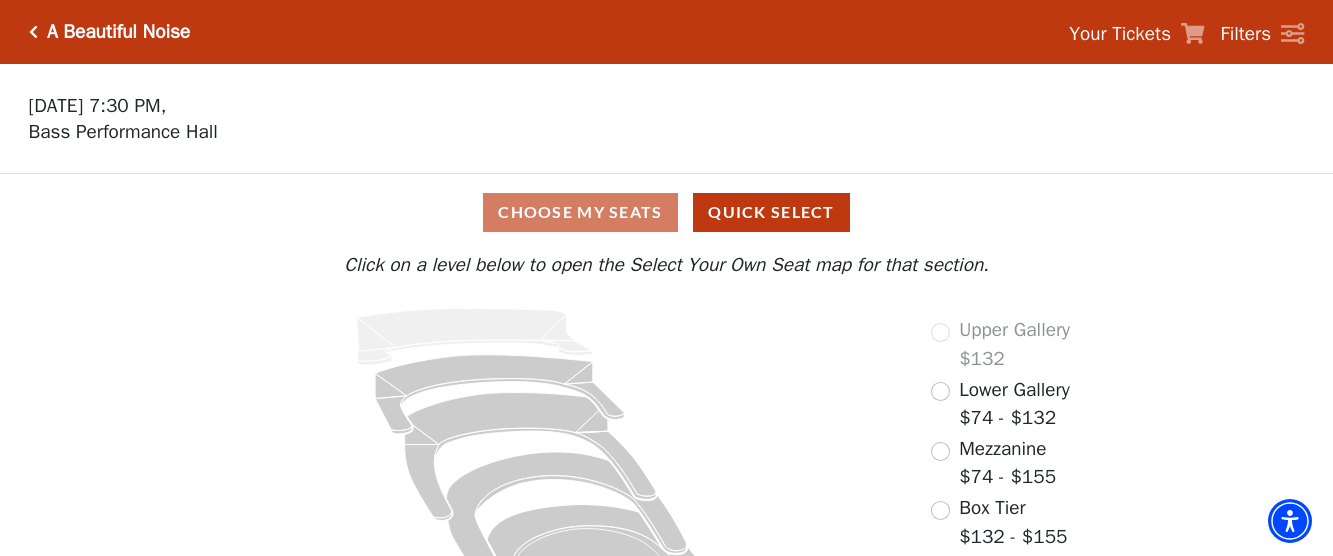 scroll, scrollTop: 104, scrollLeft: 0, axis: vertical 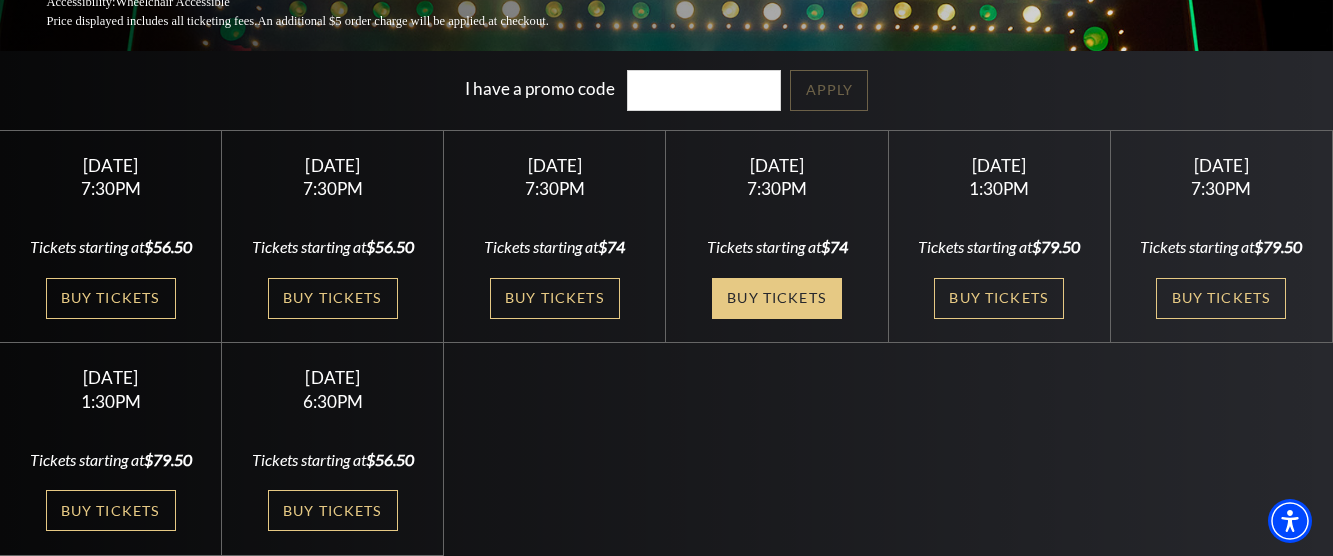 click on "Buy Tickets" at bounding box center (777, 298) 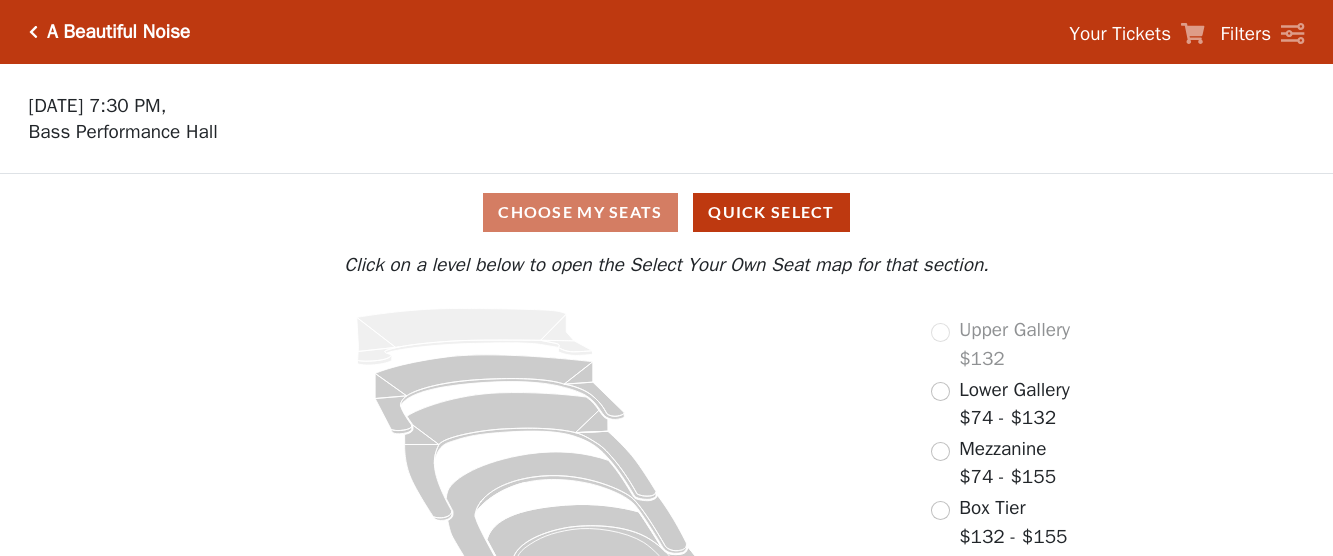 scroll, scrollTop: 104, scrollLeft: 0, axis: vertical 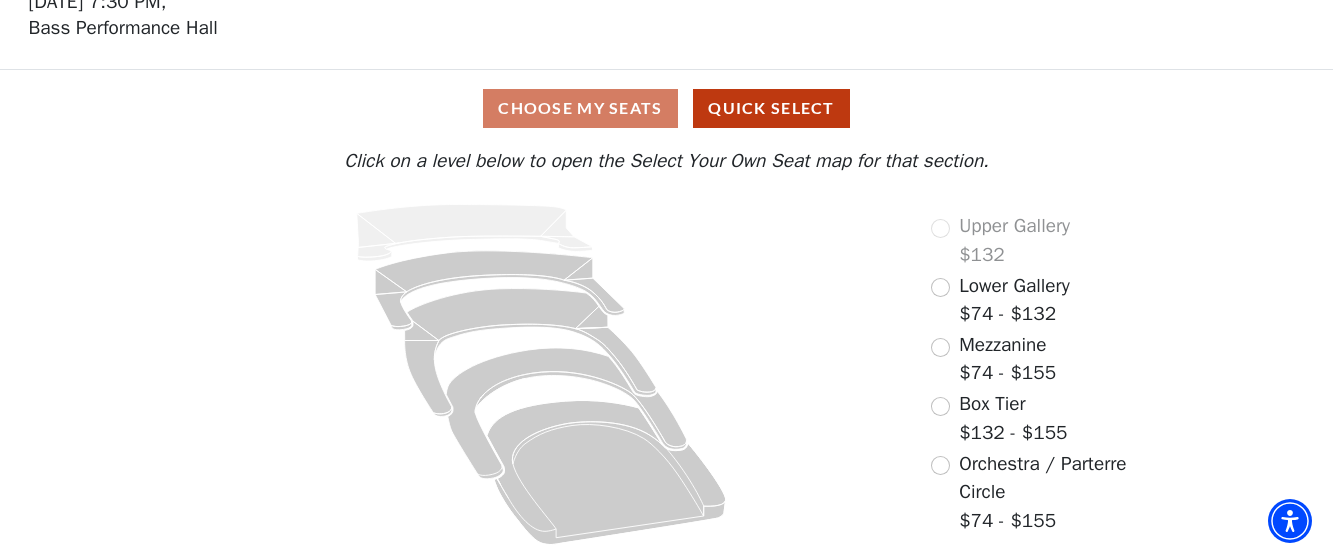 click on "Upper Gallery $132" at bounding box center (1000, 240) 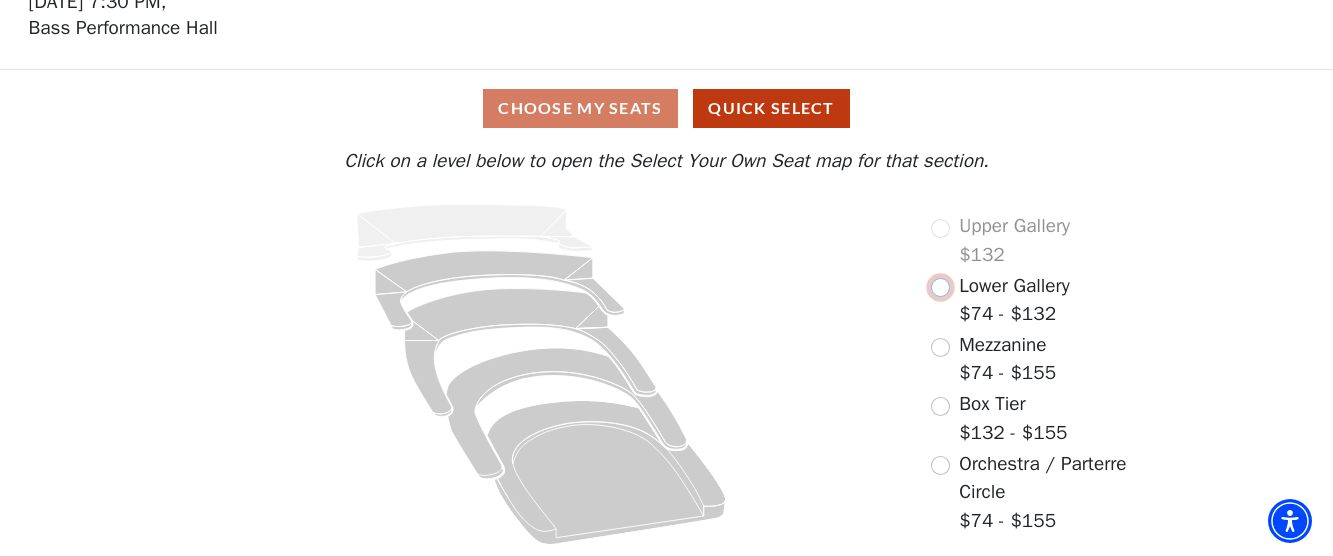 click at bounding box center (940, 287) 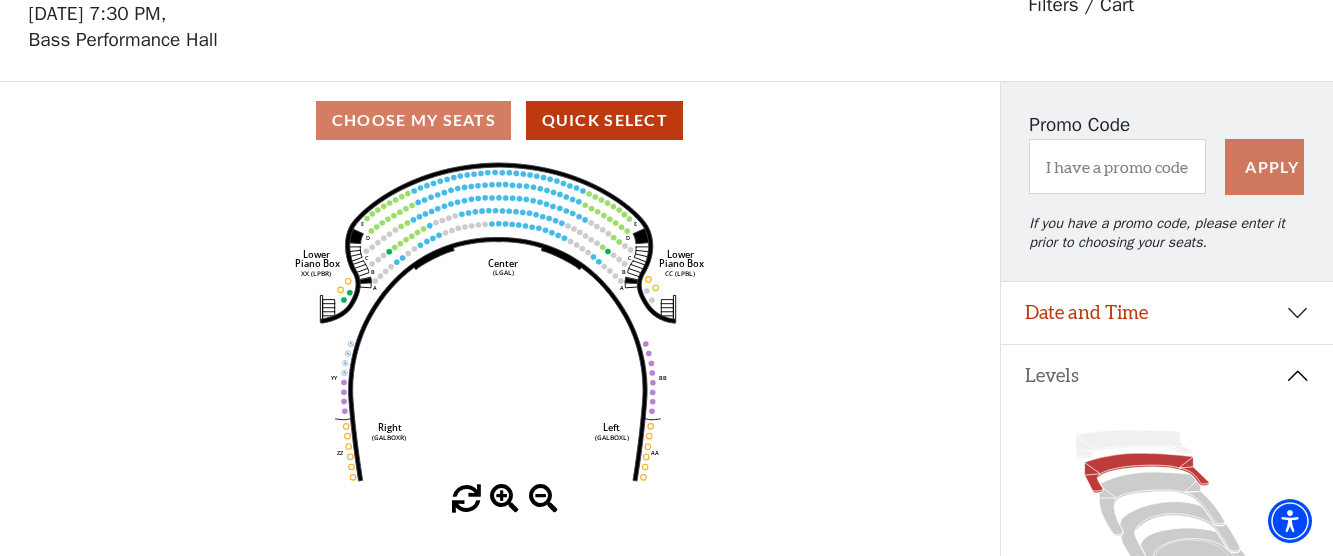 scroll, scrollTop: 93, scrollLeft: 0, axis: vertical 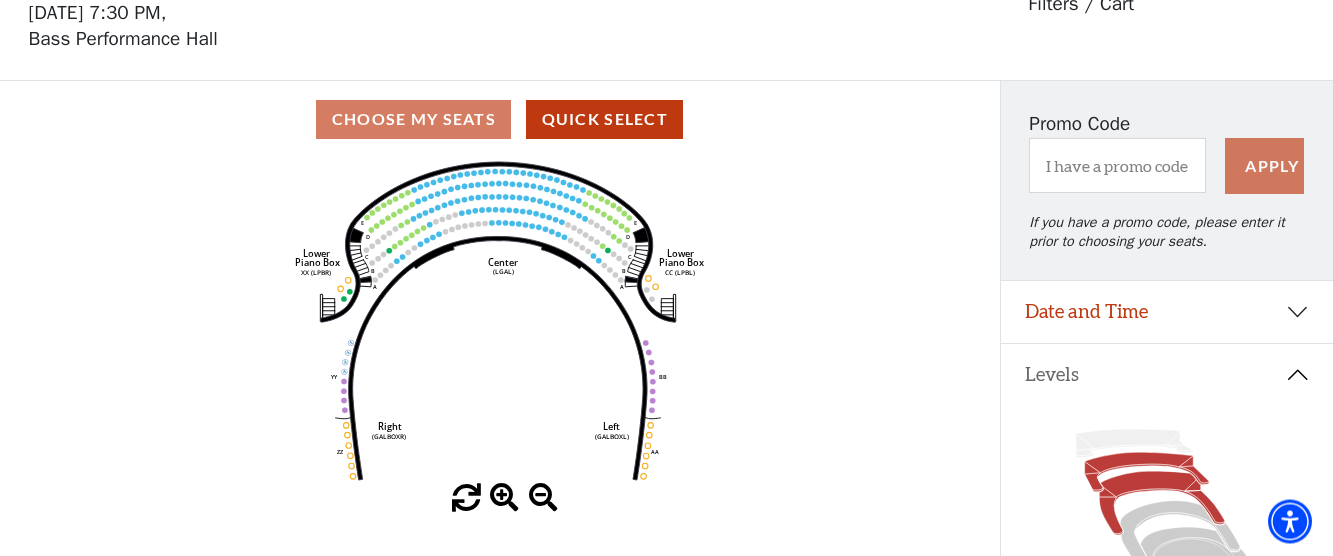 click 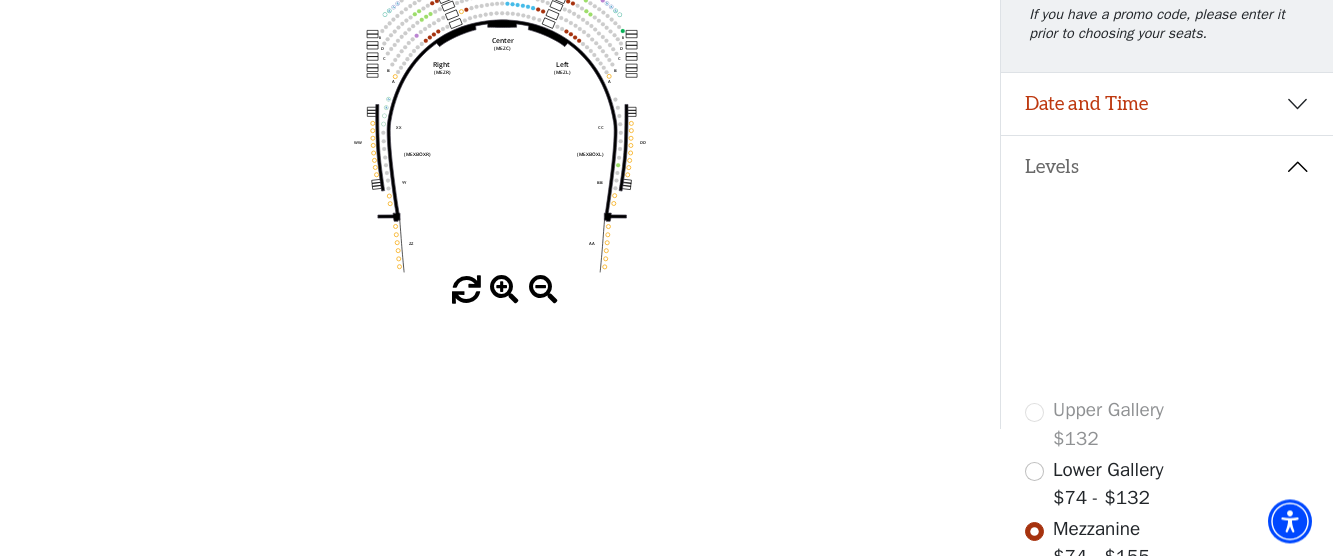 scroll, scrollTop: 0, scrollLeft: 0, axis: both 